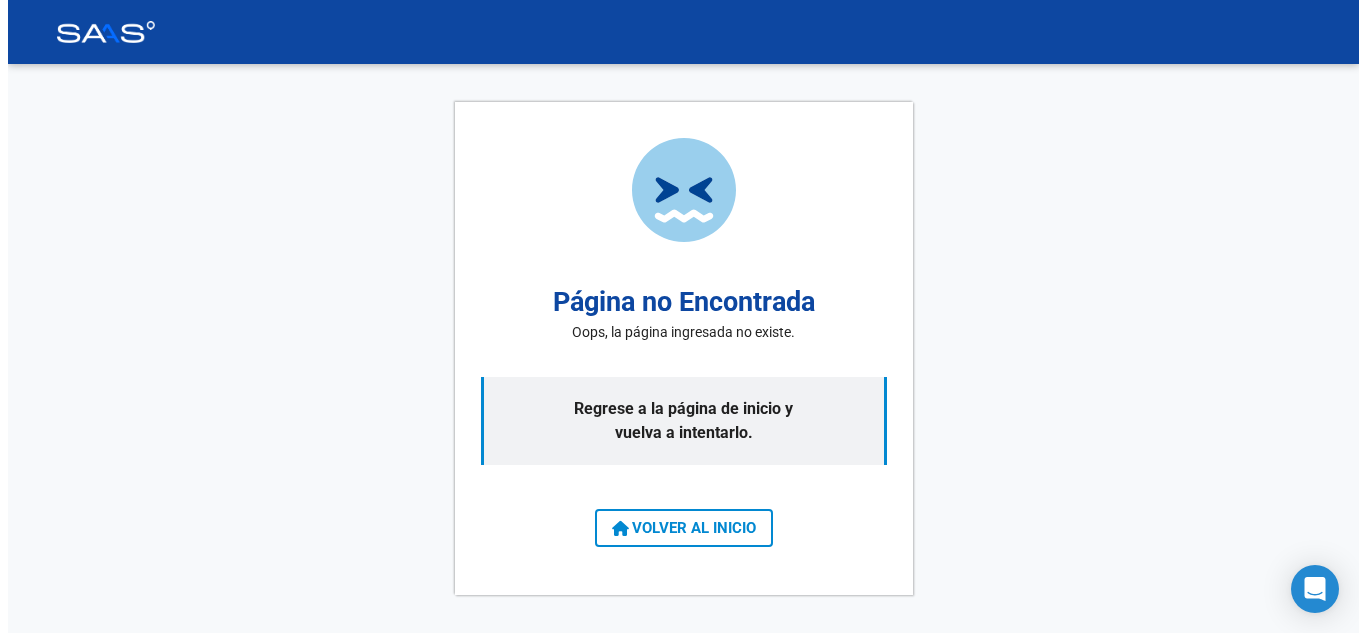 scroll, scrollTop: 0, scrollLeft: 0, axis: both 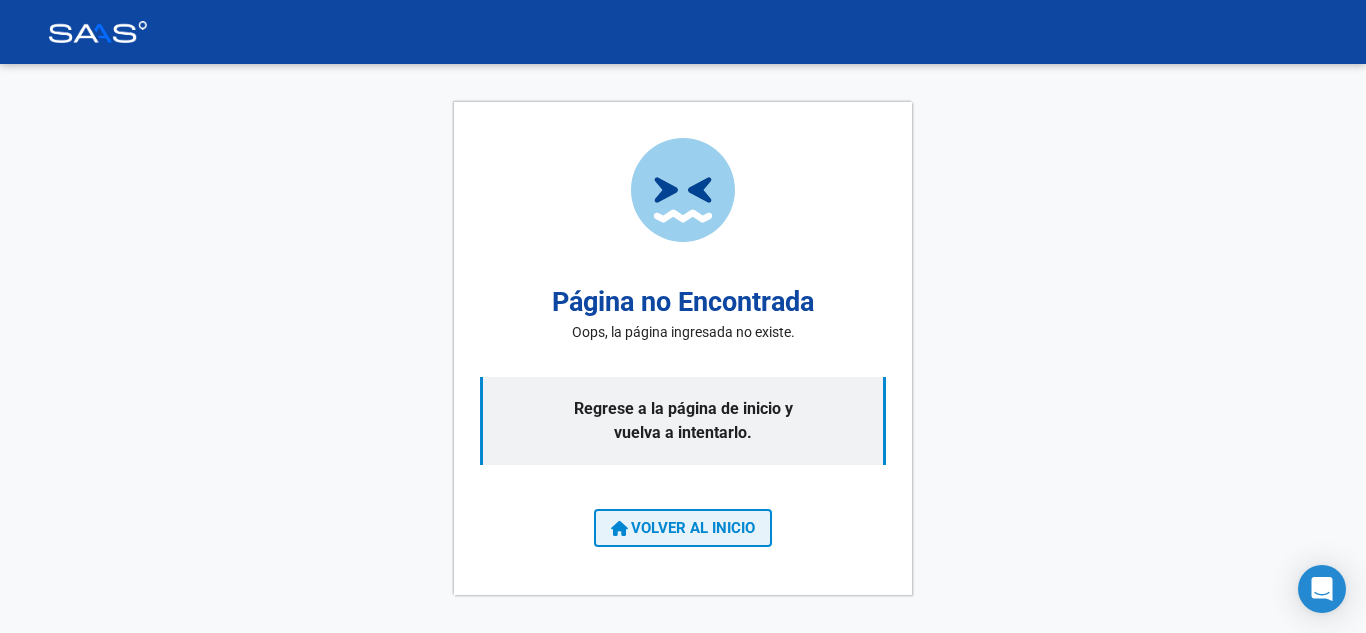 click on "VOLVER AL INICIO" 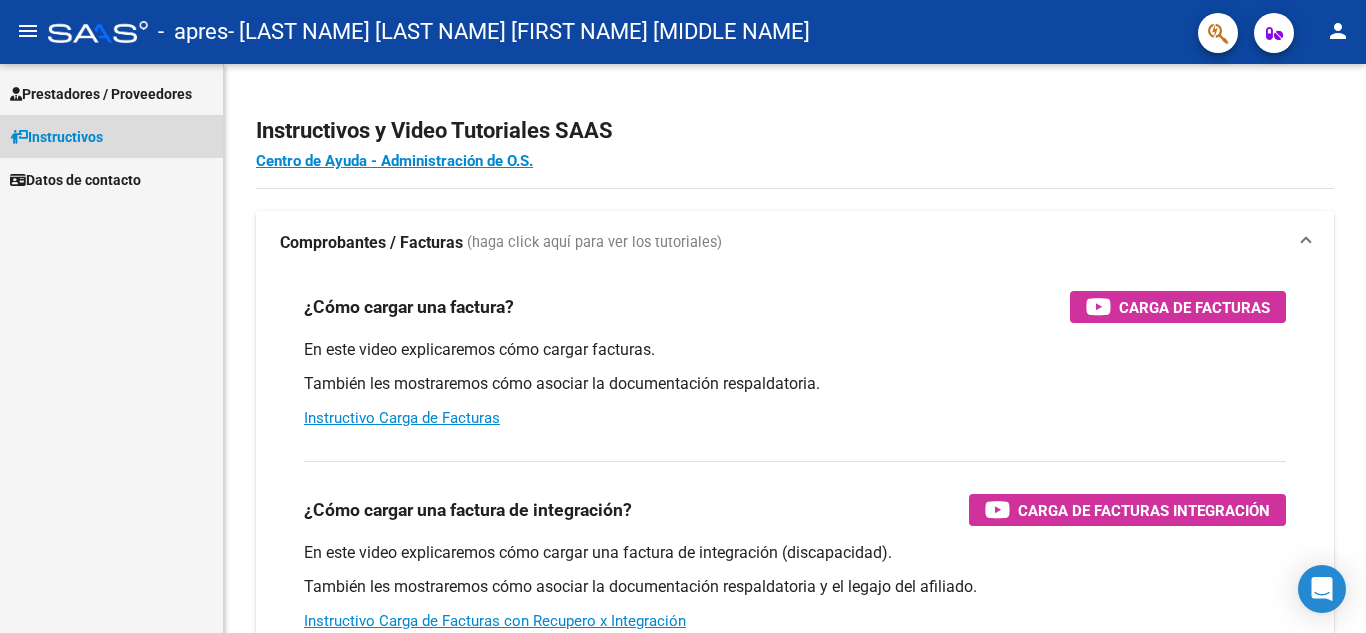 click on "Instructivos" at bounding box center (56, 137) 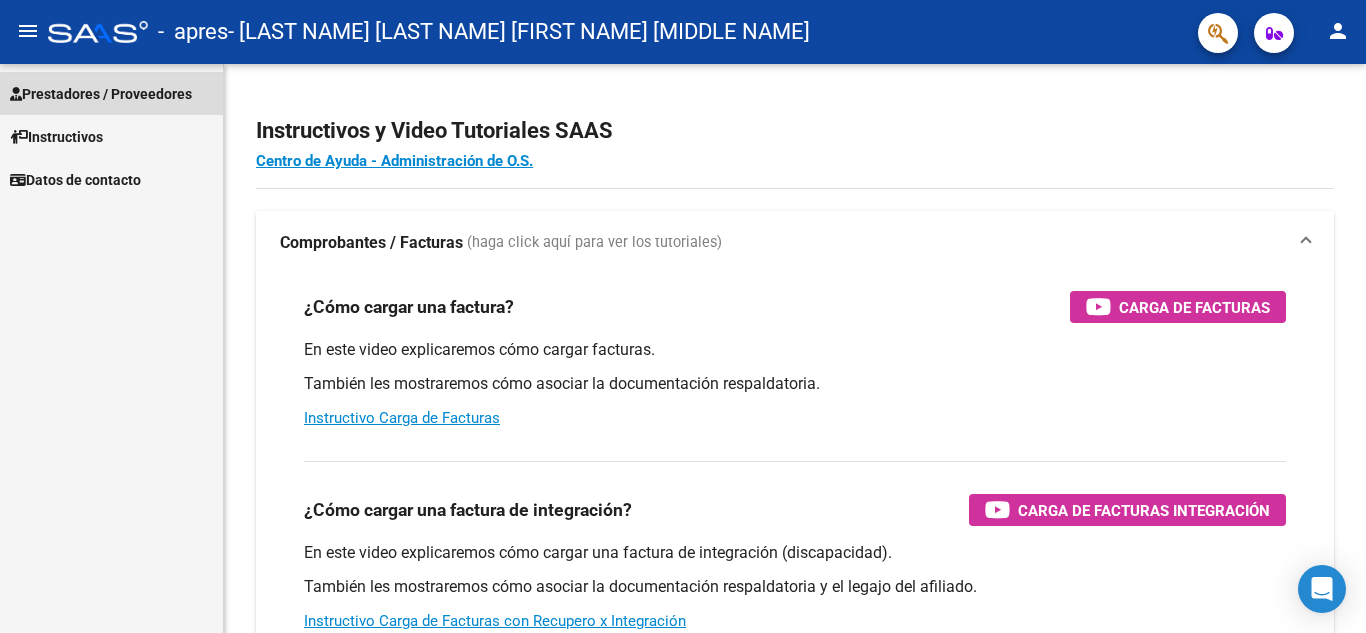 click on "Prestadores / Proveedores" at bounding box center (101, 94) 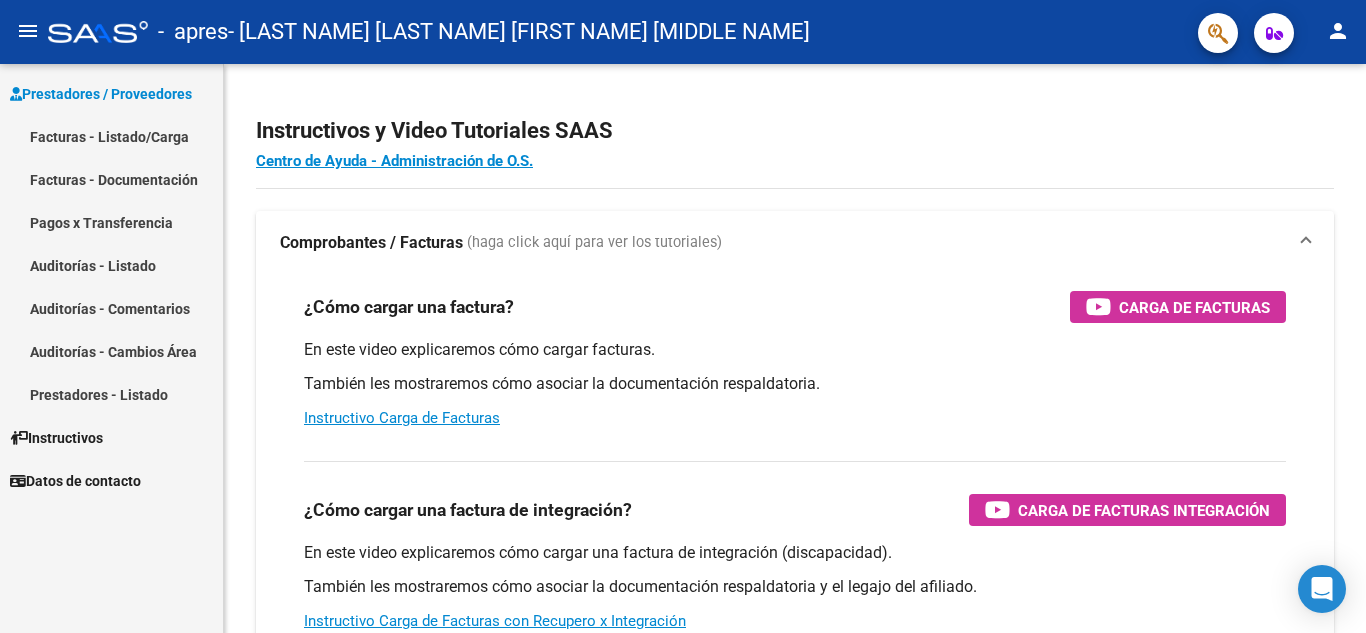 click on "Facturas - Listado/Carga" at bounding box center [111, 136] 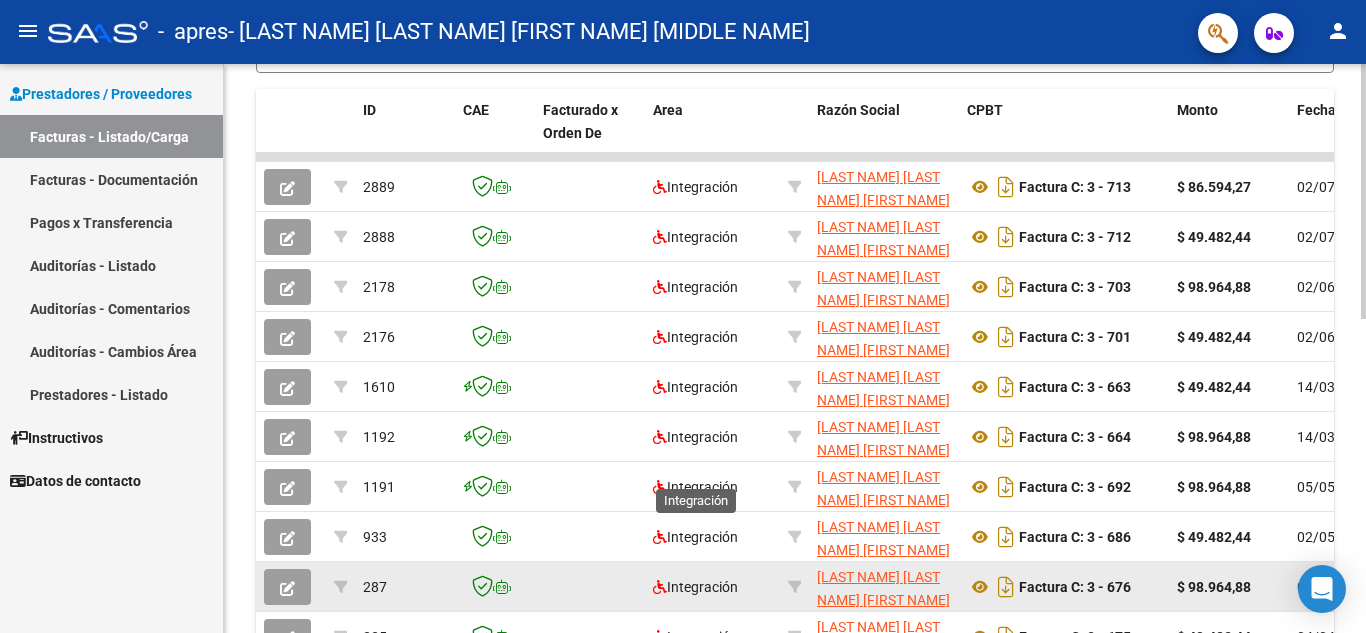 scroll, scrollTop: 699, scrollLeft: 0, axis: vertical 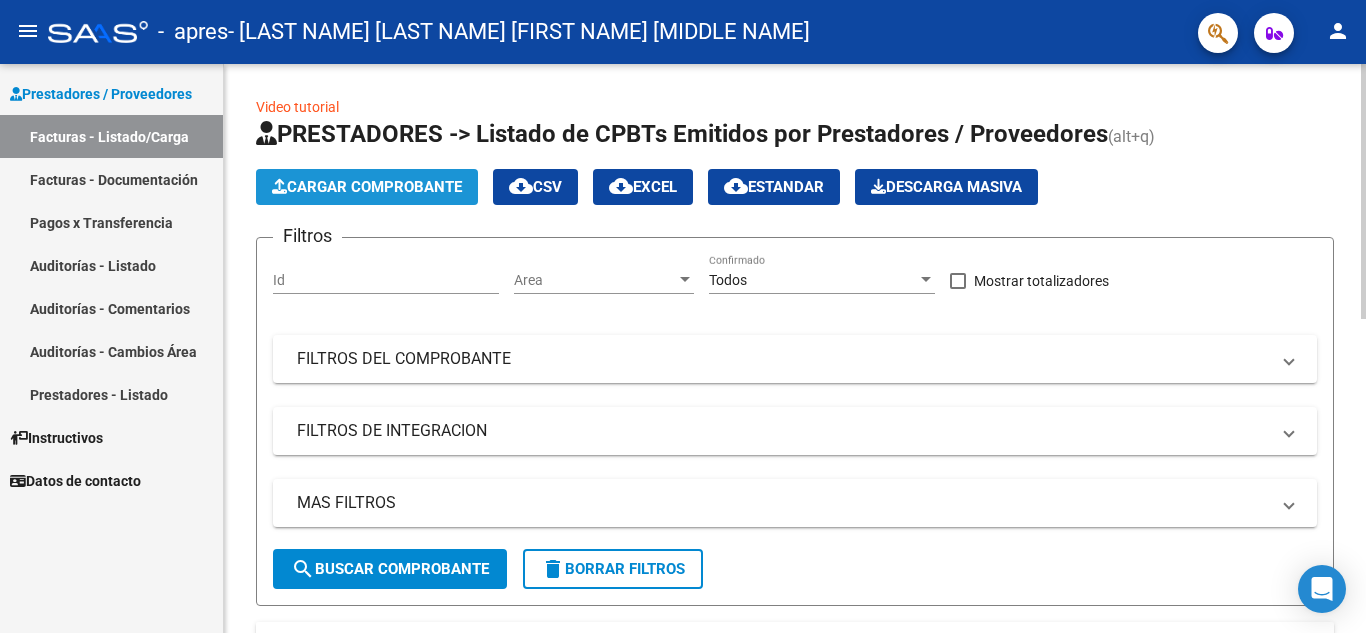 click on "Cargar Comprobante" 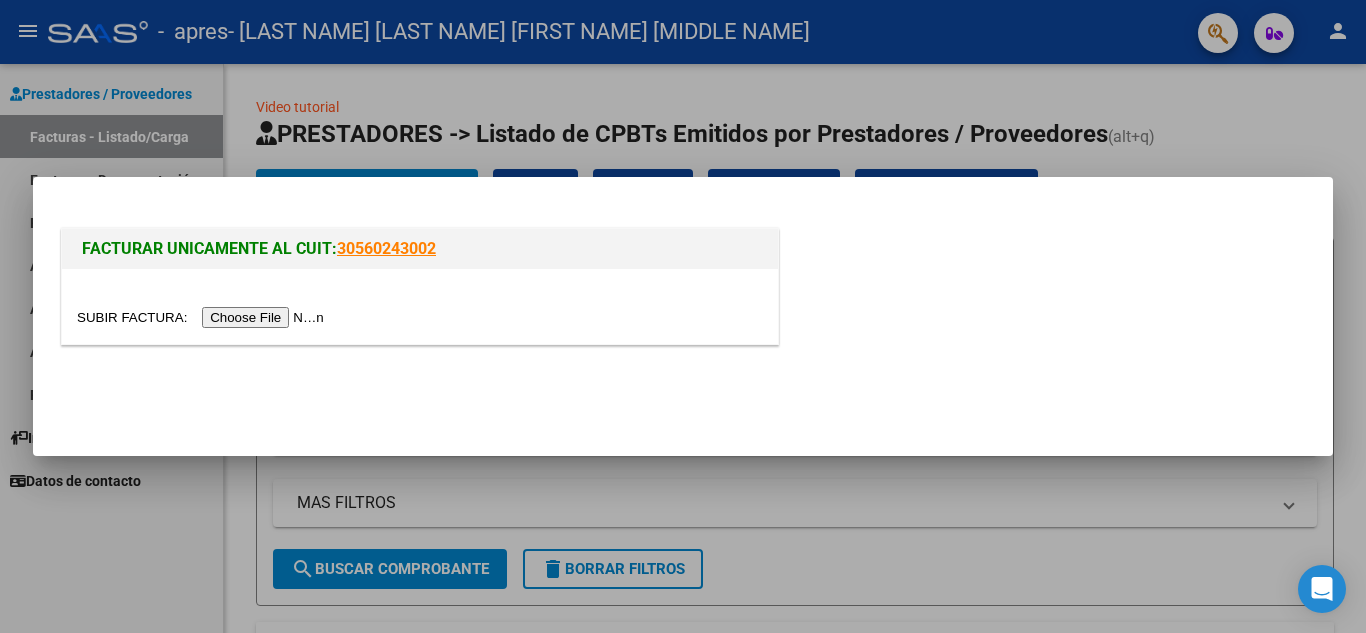 click at bounding box center (203, 317) 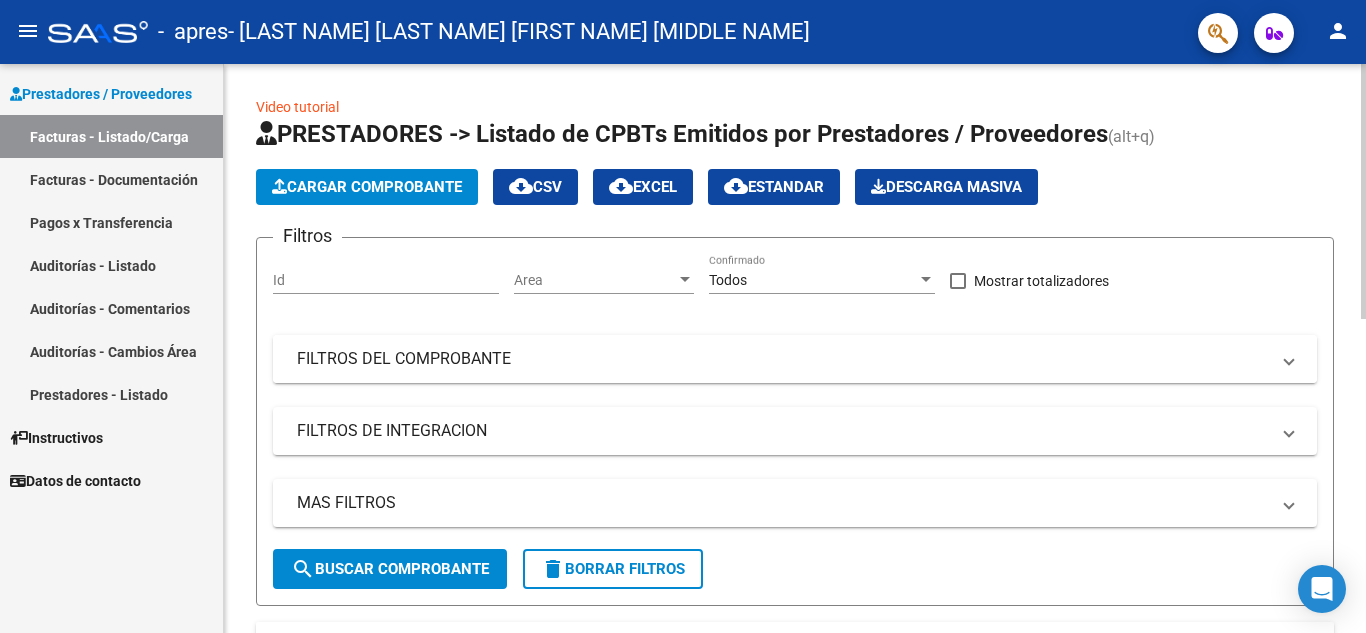 click on "FILTROS DEL COMPROBANTE" at bounding box center [783, 359] 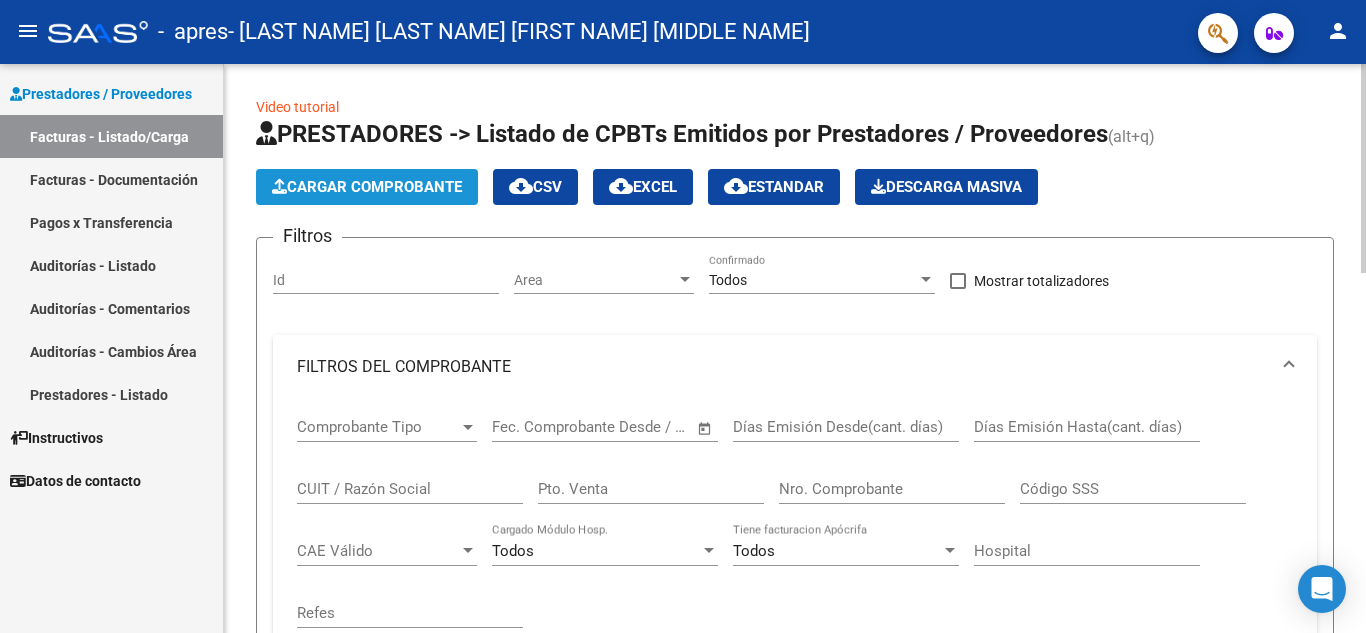 click on "Cargar Comprobante" 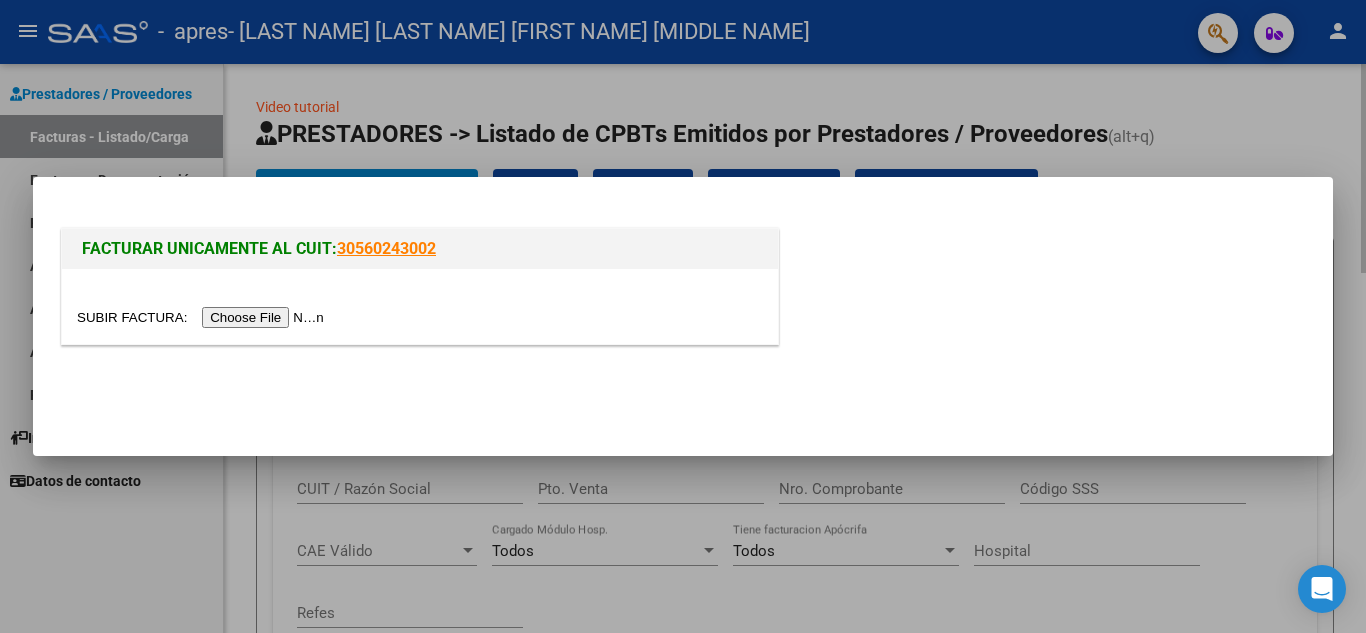click at bounding box center (683, 316) 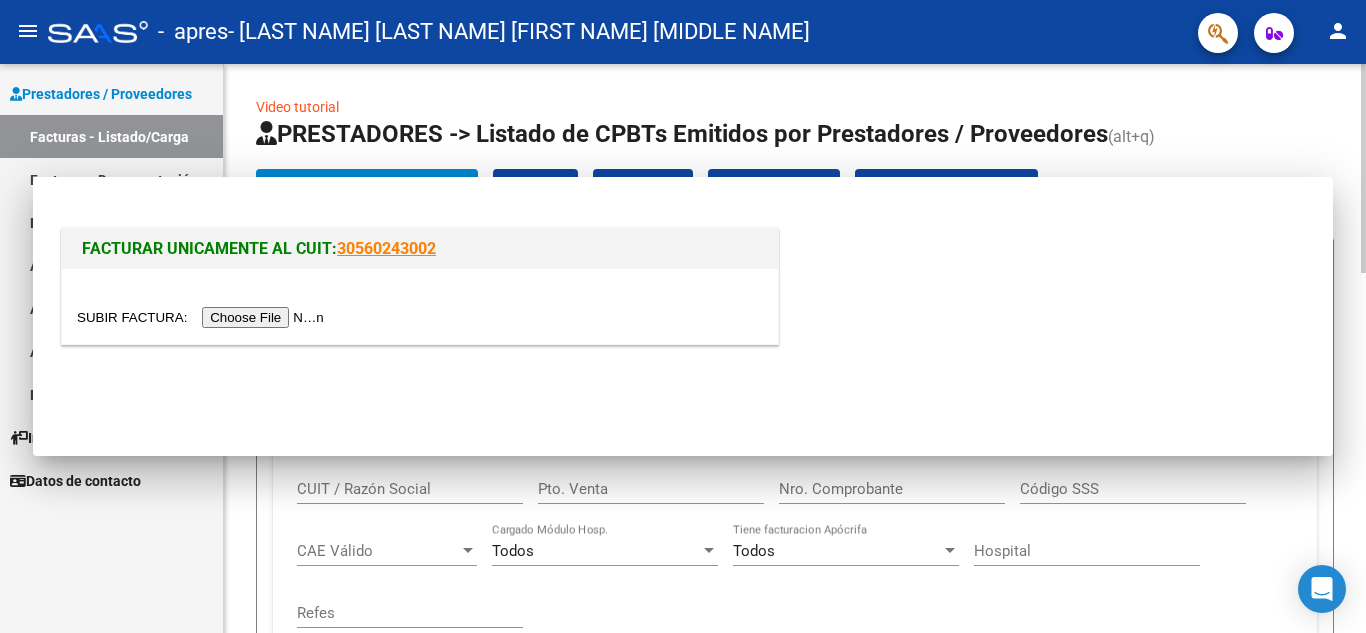 click on "Video tutorial   PRESTADORES -> Listado de CPBTs Emitidos por Prestadores / Proveedores (alt+q)   Cargar Comprobante
cloud_download  CSV  cloud_download  EXCEL  cloud_download  Estandar   Descarga Masiva
Filtros Id Area Area Todos Confirmado   Mostrar totalizadores   FILTROS DEL COMPROBANTE  Comprobante Tipo Comprobante Tipo Start date – End date Fec. Comprobante Desde / Hasta Días Emisión Desde(cant. días) Días Emisión Hasta(cant. días) CUIT / Razón Social Pto. Venta Nro. Comprobante Código SSS CAE Válido CAE Válido Todos Cargado Módulo Hosp. Todos Tiene facturacion Apócrifa Hospital Refes  FILTROS DE INTEGRACION  Período De Prestación Campos del Archivo de Rendición Devuelto x SSS (dr_envio) Todos Rendido x SSS (dr_envio) Tipo de Registro Tipo de Registro Período Presentación Período Presentación Campos del Legajo Asociado (preaprobación) Afiliado Legajo (cuil/nombre) Todos Solo facturas preaprobadas  MAS FILTROS  Todos Con Doc. Respaldatoria Todos Con Trazabilidad Todos – –" 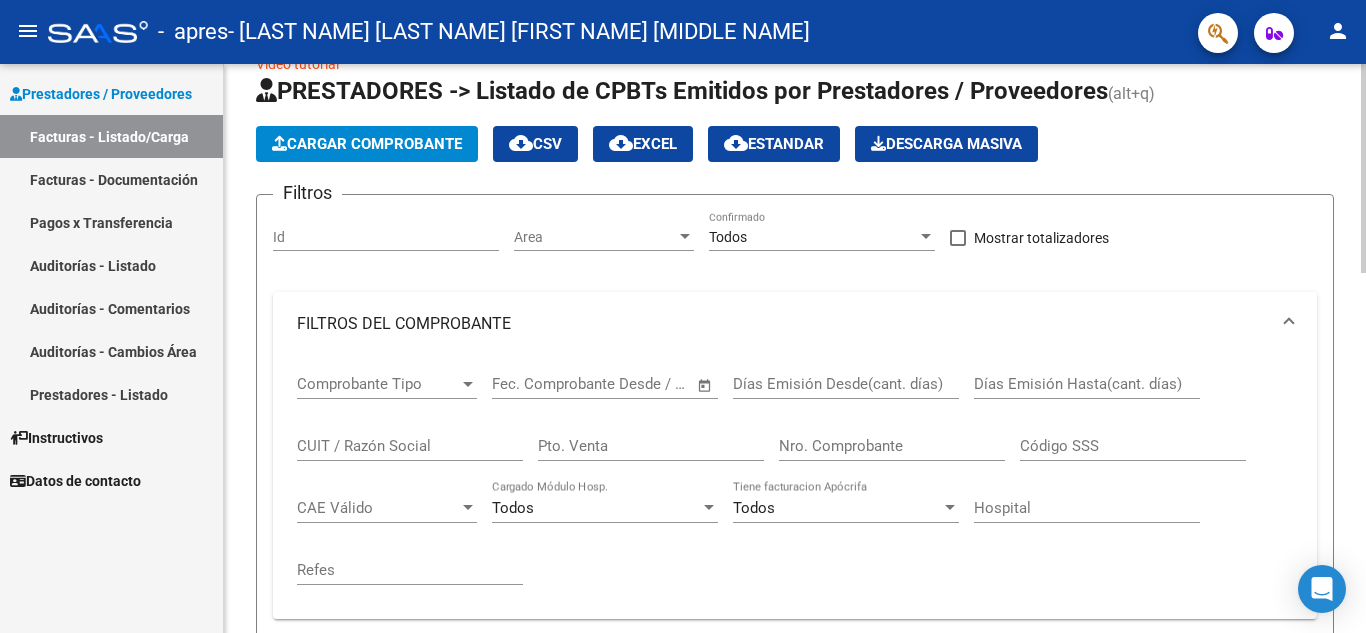 scroll, scrollTop: 0, scrollLeft: 0, axis: both 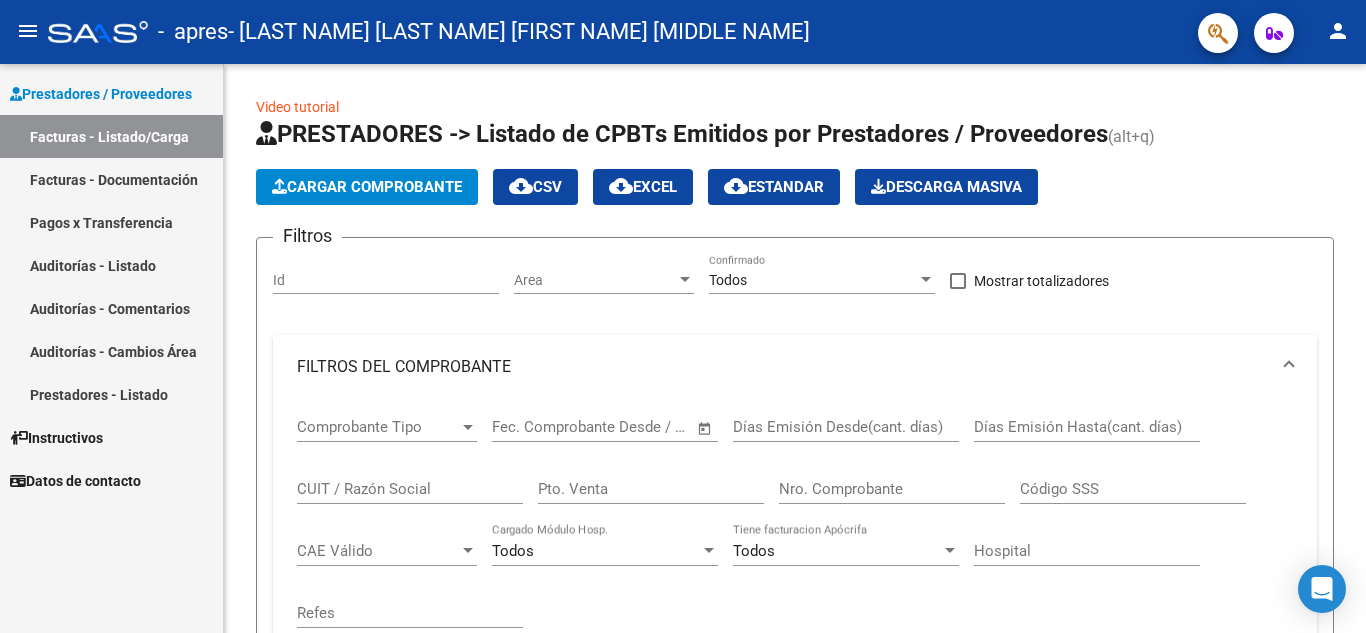 click on "Facturas - Listado/Carga" at bounding box center (111, 136) 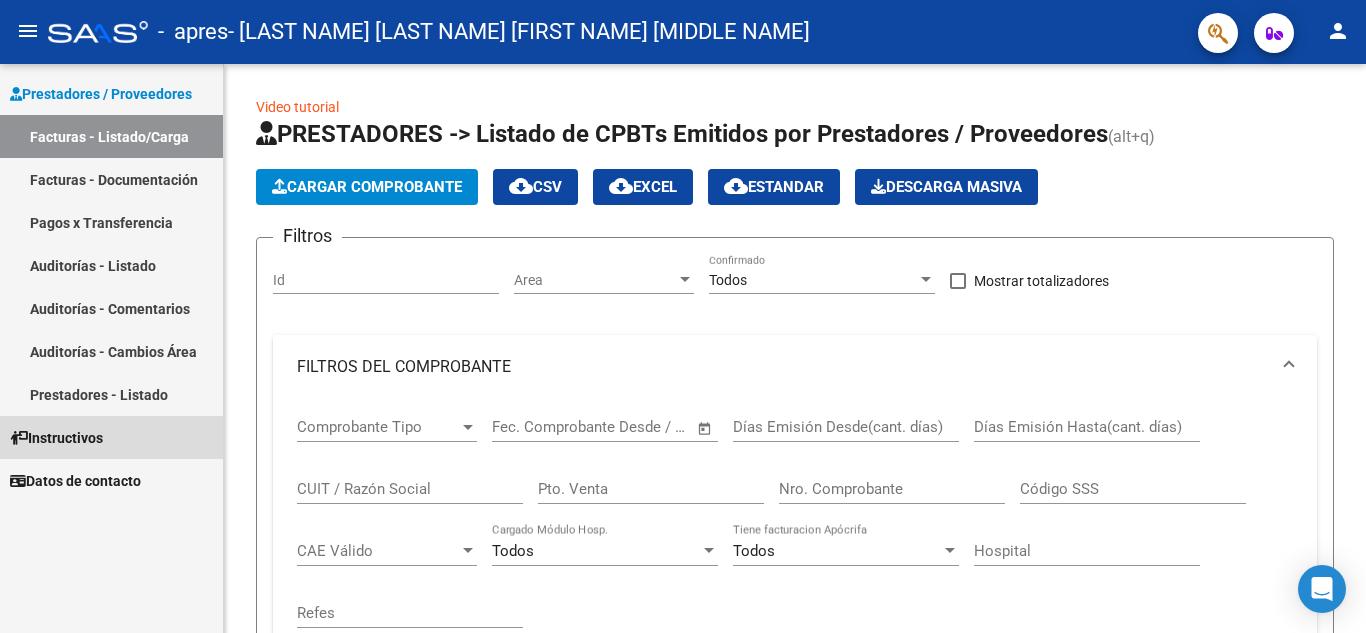 click on "Instructivos" at bounding box center (56, 438) 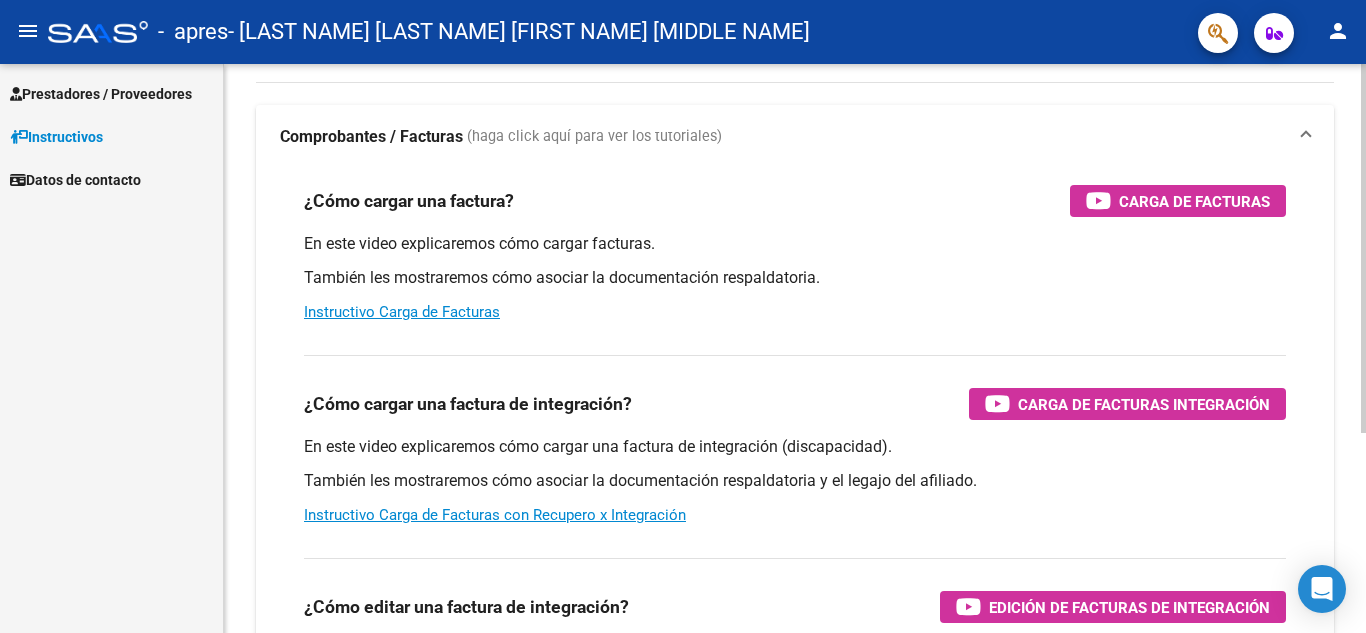 scroll, scrollTop: 133, scrollLeft: 0, axis: vertical 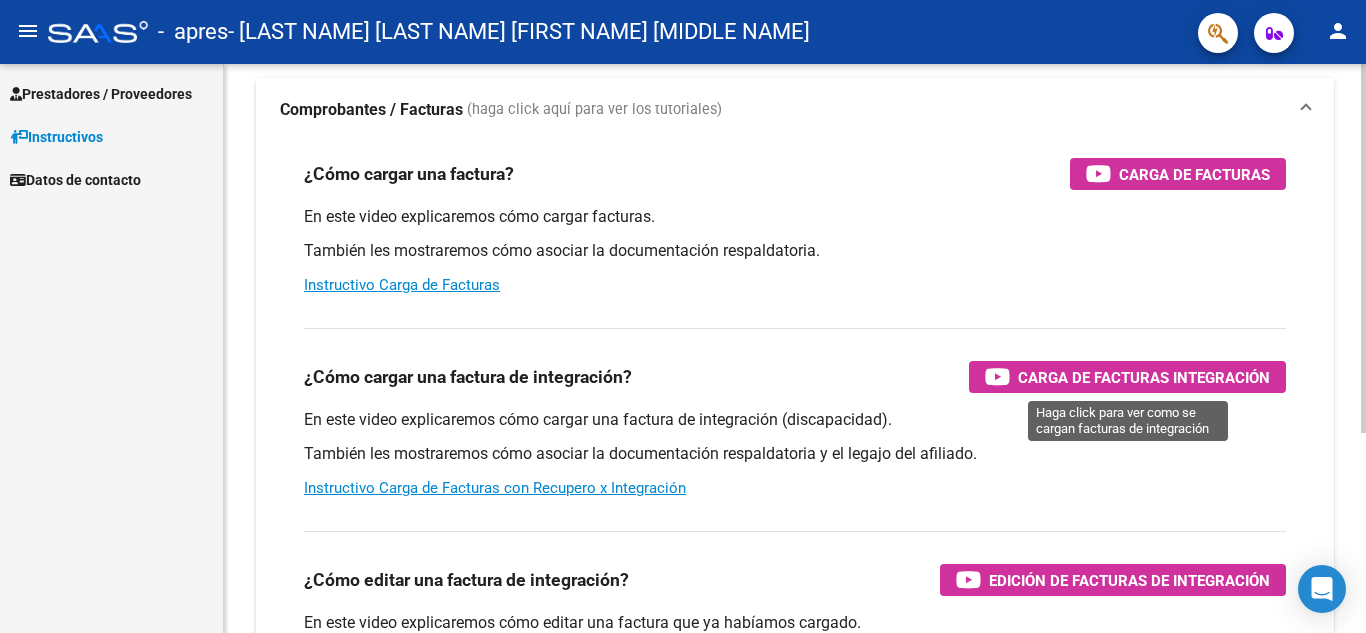 click on "Carga de Facturas Integración" at bounding box center [1144, 377] 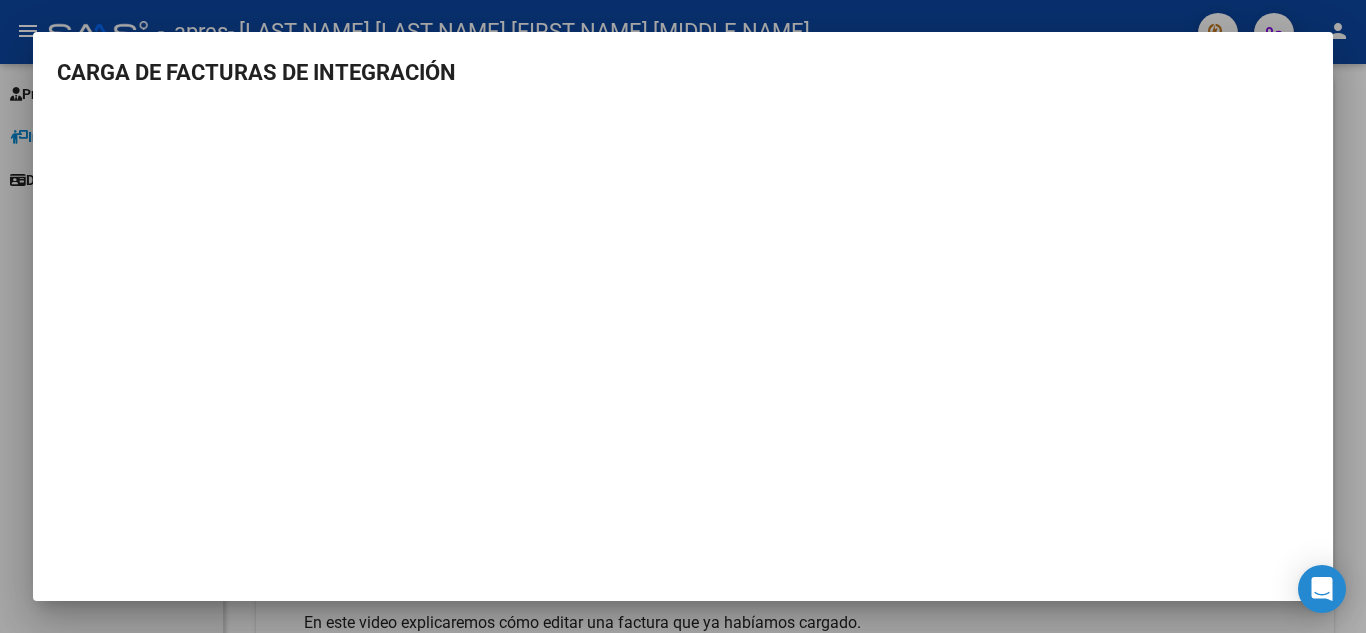 click at bounding box center [683, 316] 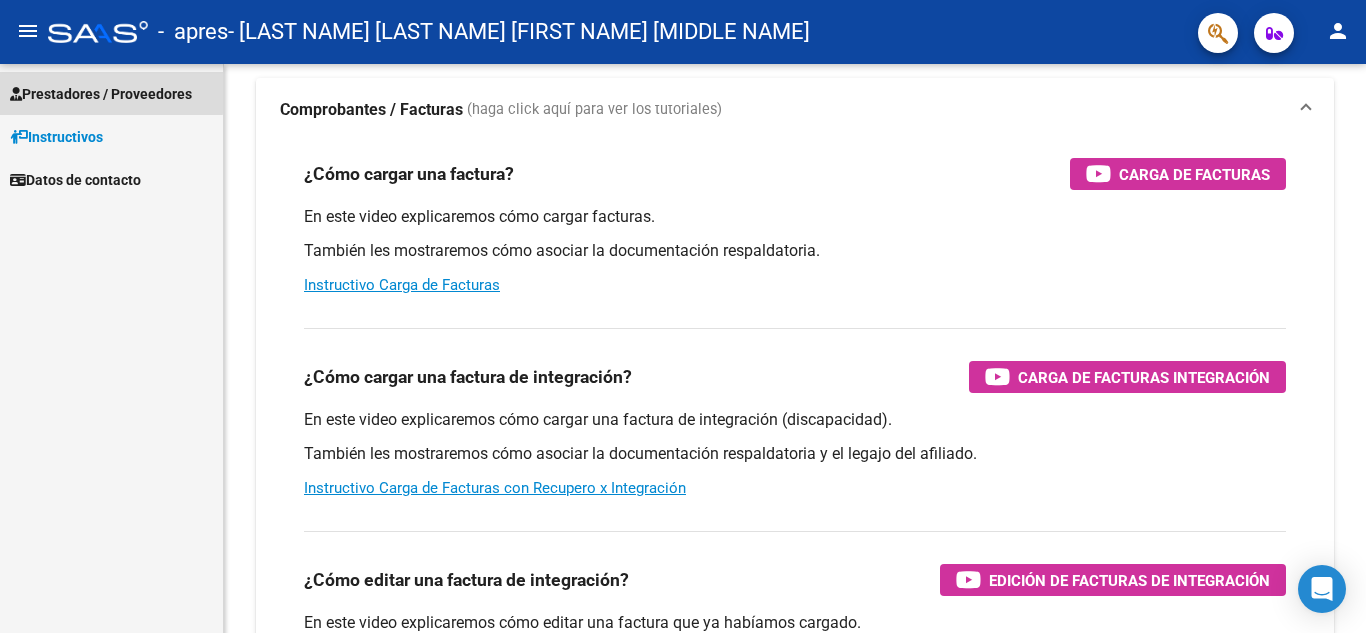 click on "Prestadores / Proveedores" at bounding box center (101, 94) 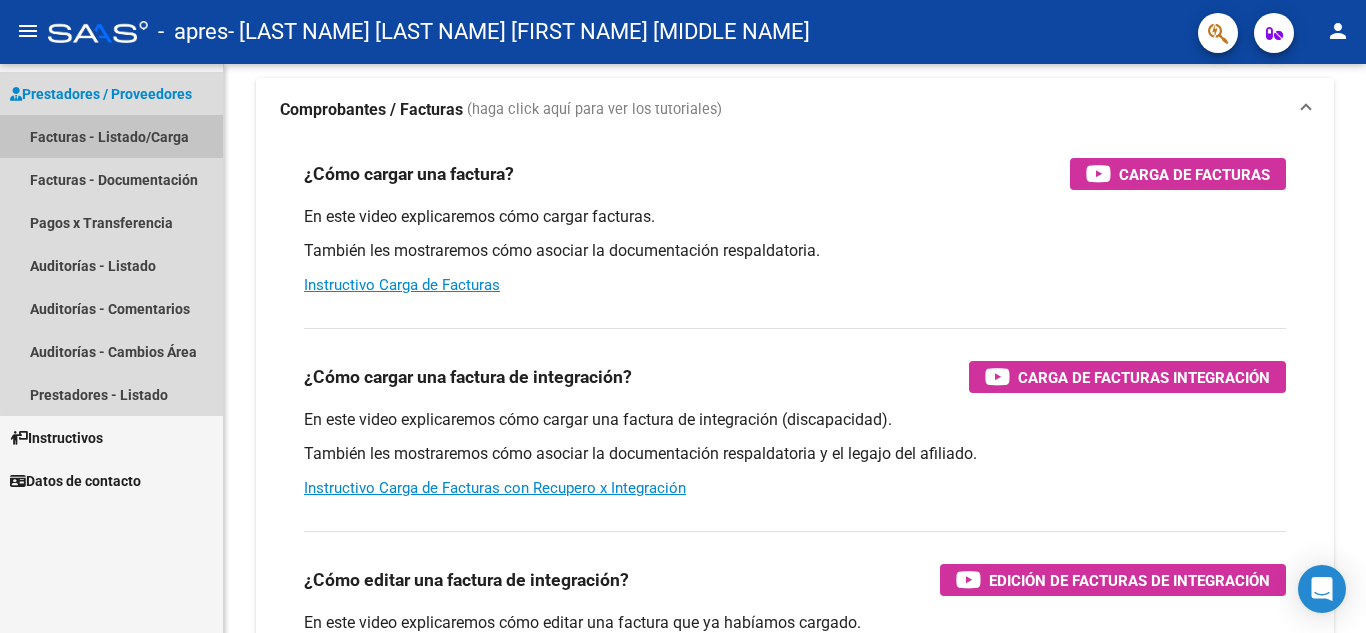 click on "Facturas - Listado/Carga" at bounding box center (111, 136) 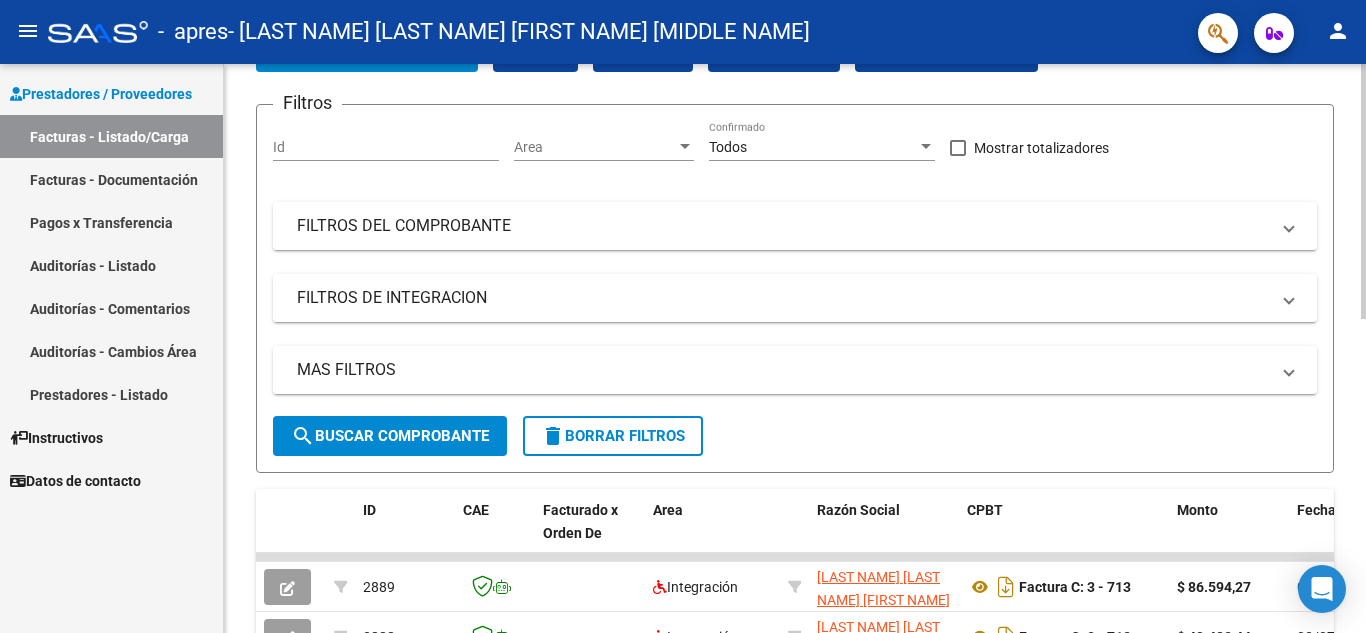 scroll, scrollTop: 0, scrollLeft: 0, axis: both 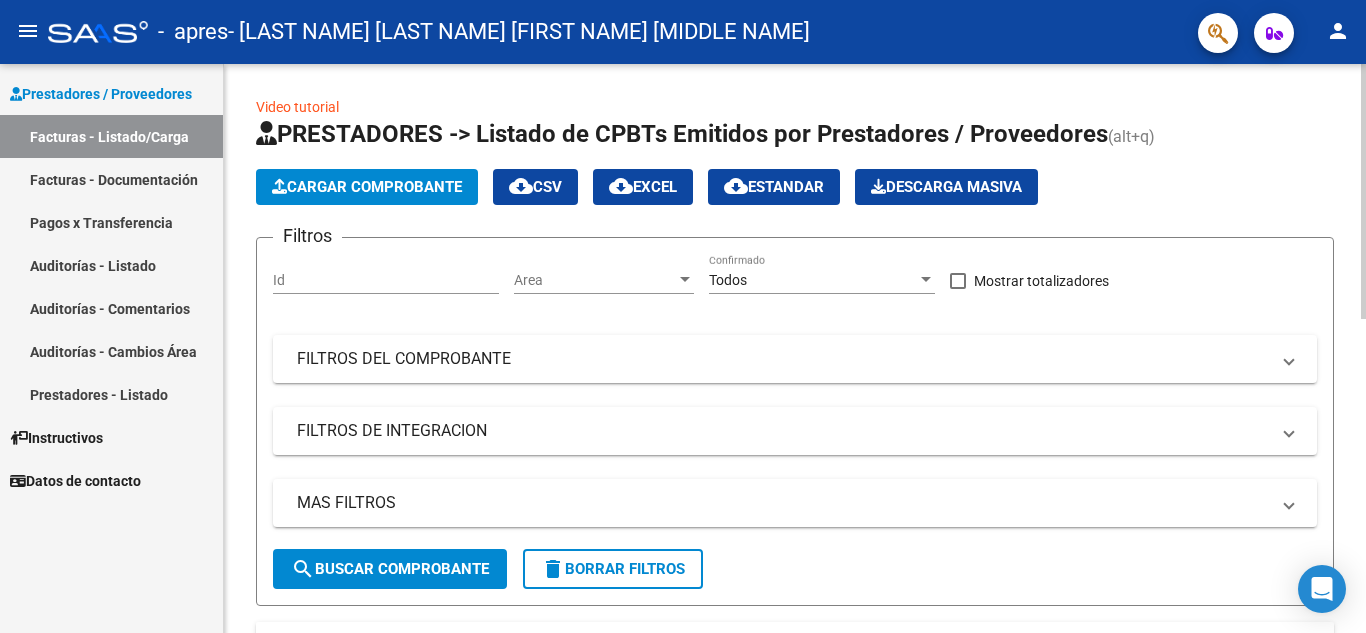 click on "Cargar Comprobante" 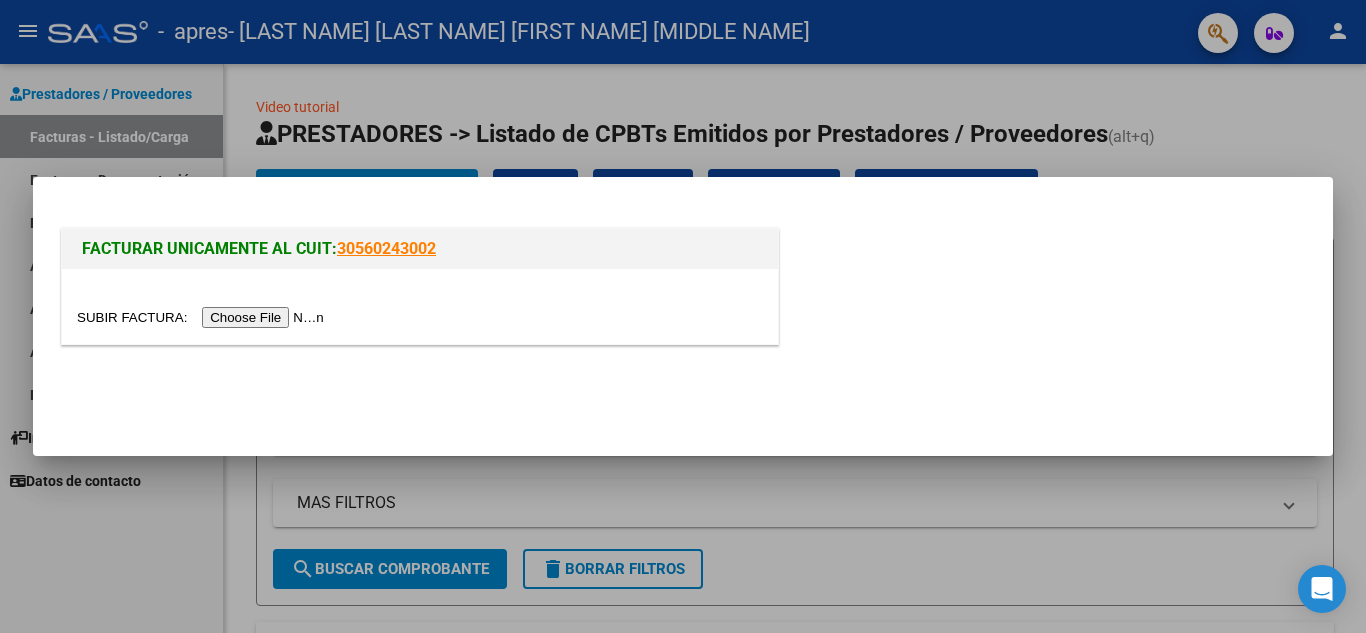 click at bounding box center (203, 317) 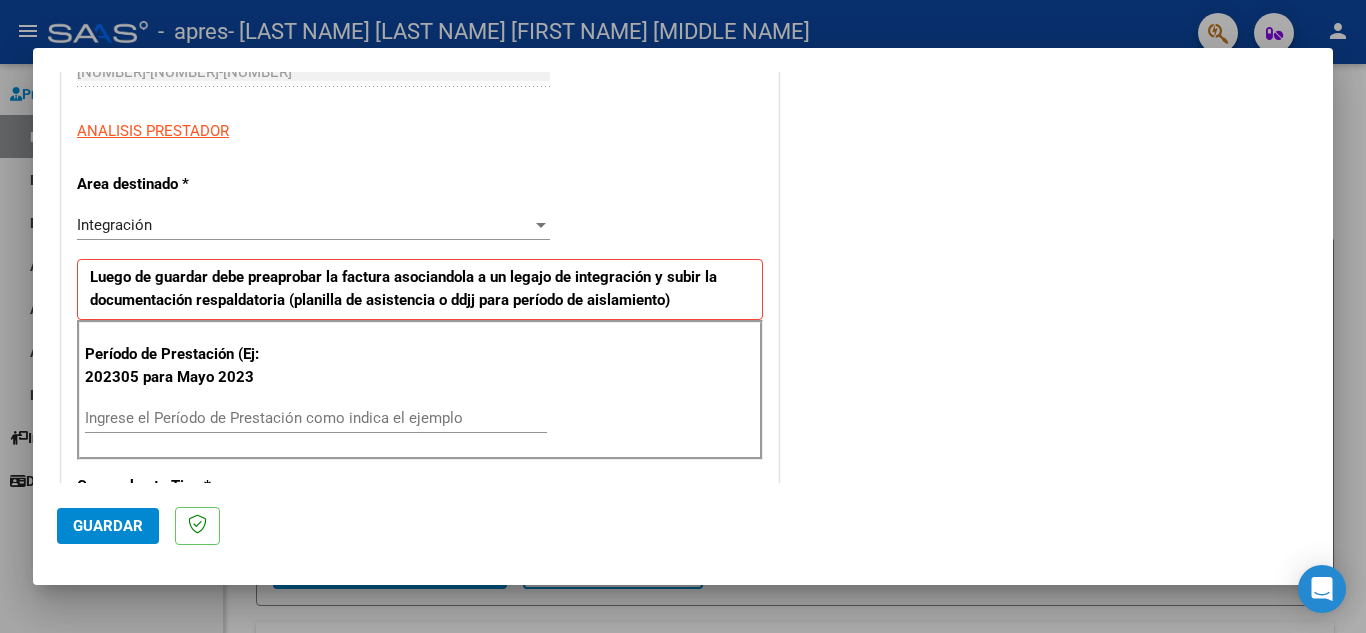 scroll, scrollTop: 400, scrollLeft: 0, axis: vertical 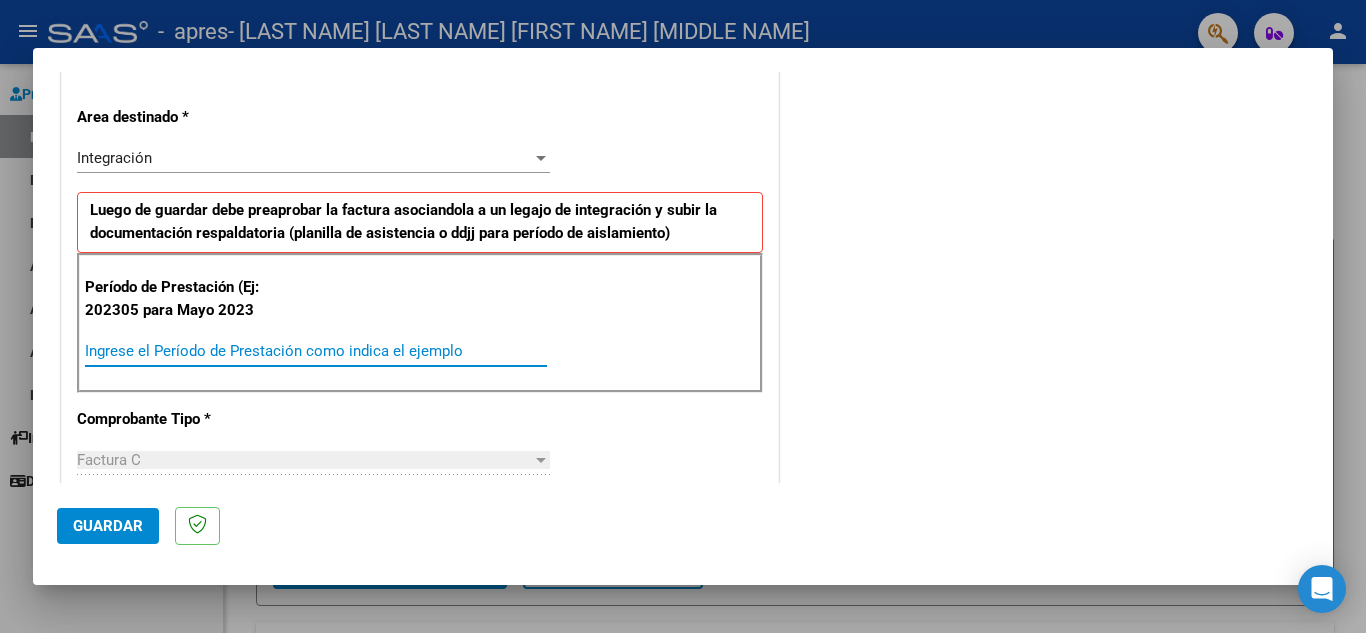 click on "Ingrese el Período de Prestación como indica el ejemplo" at bounding box center (316, 351) 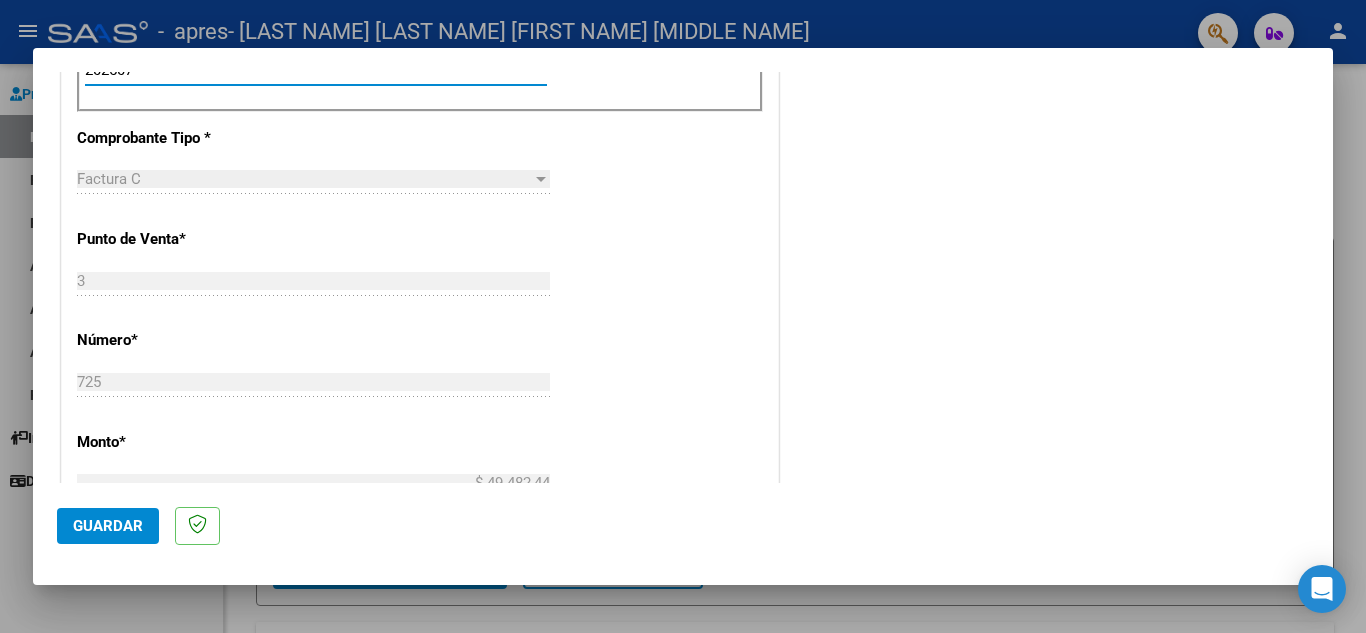 scroll, scrollTop: 678, scrollLeft: 0, axis: vertical 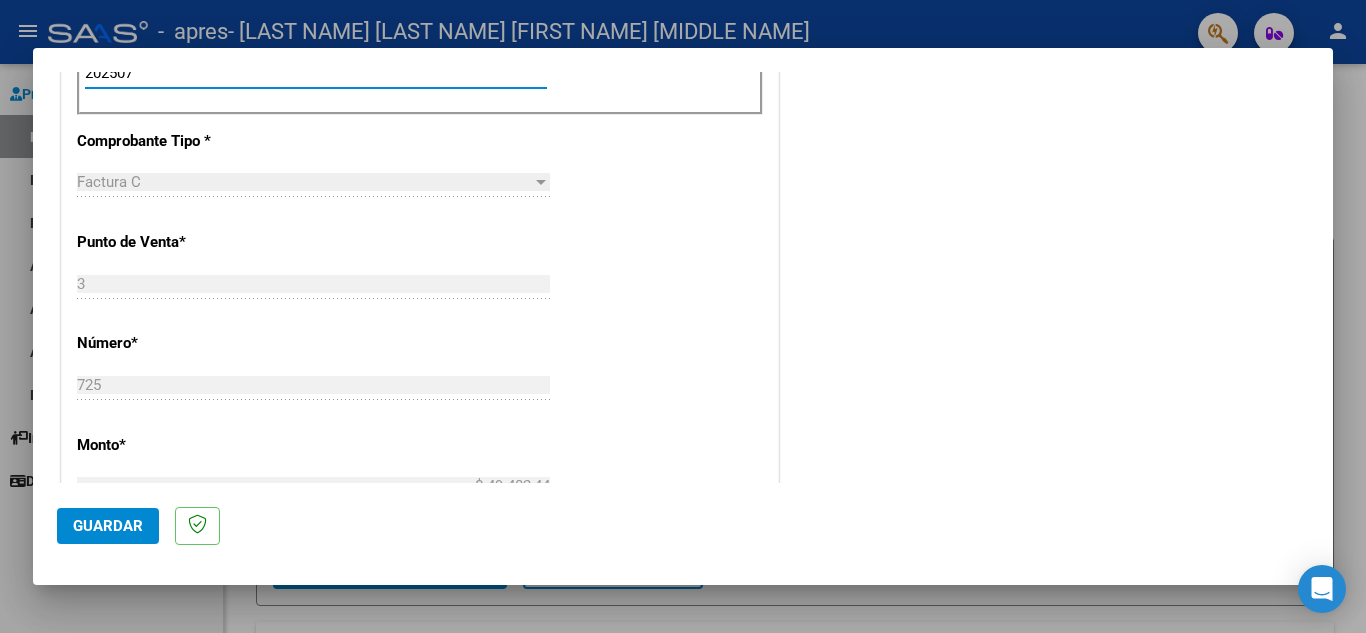 type on "202507" 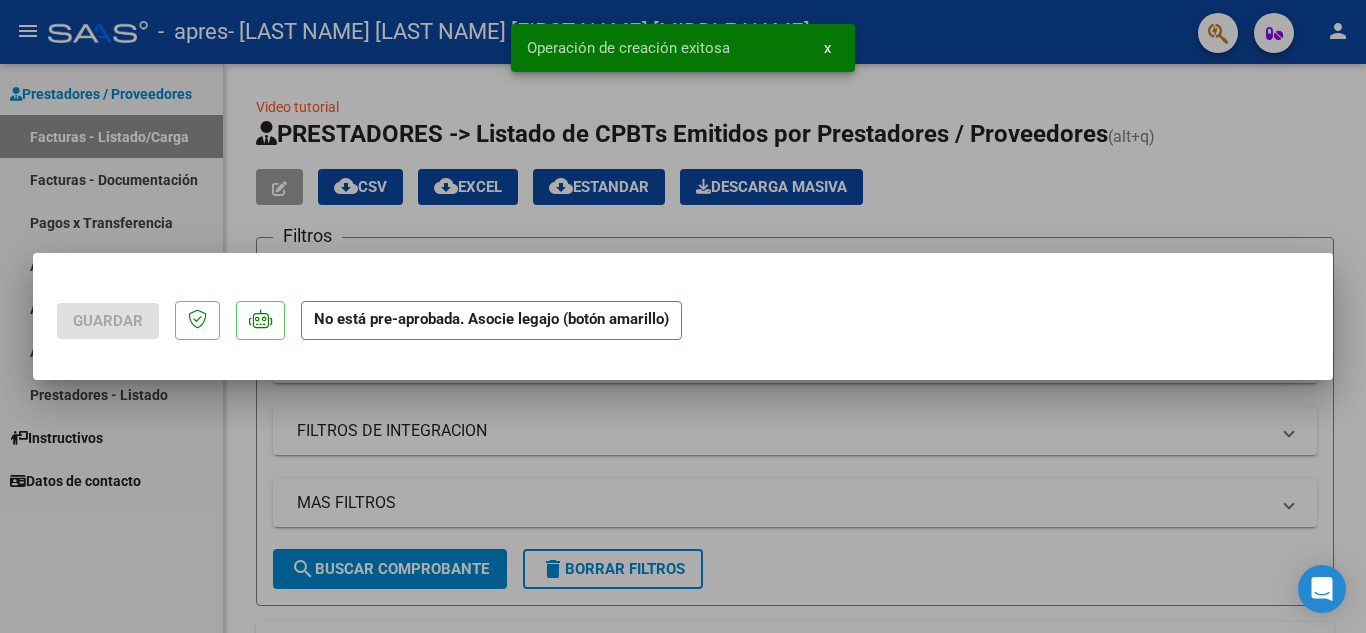 scroll, scrollTop: 0, scrollLeft: 0, axis: both 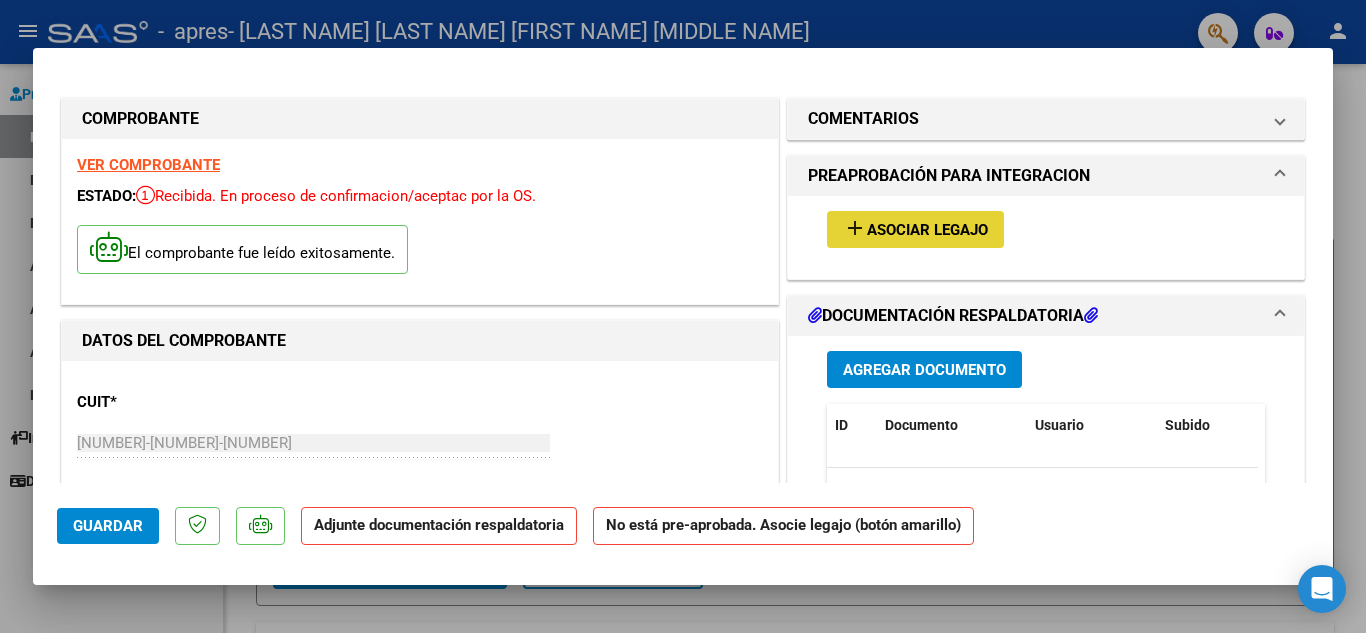 click on "Asociar Legajo" at bounding box center [927, 230] 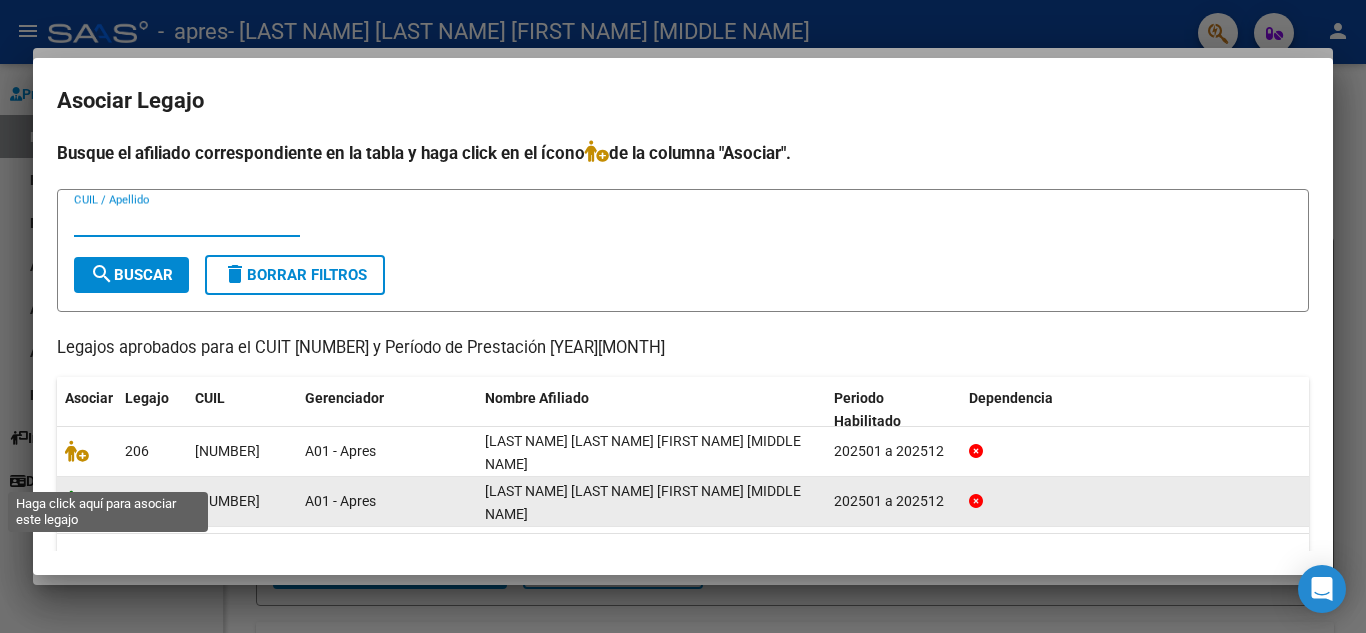 click 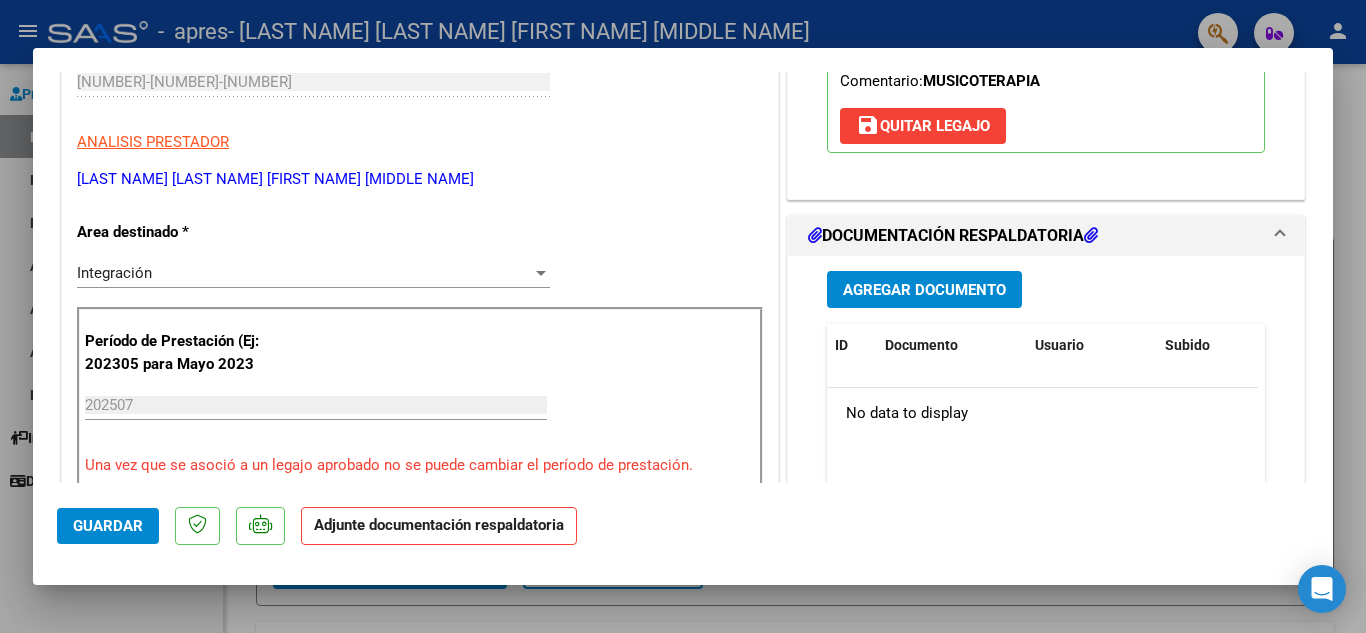 scroll, scrollTop: 400, scrollLeft: 0, axis: vertical 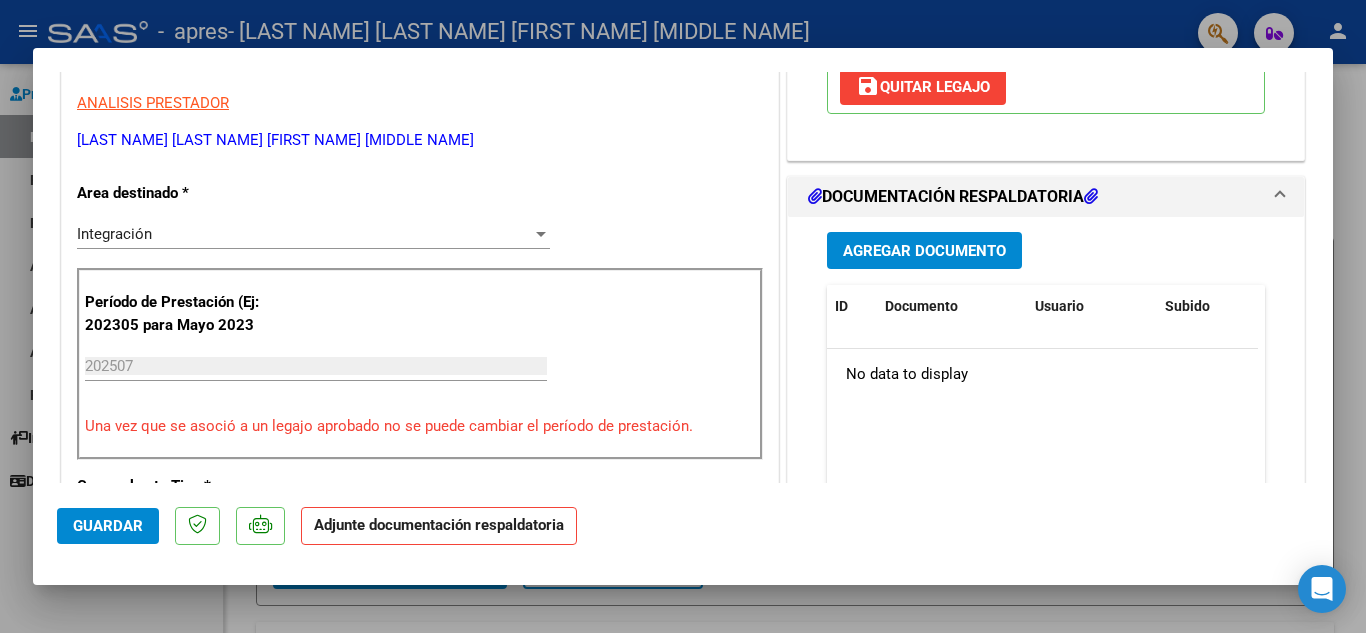 click on "Agregar Documento" at bounding box center [924, 251] 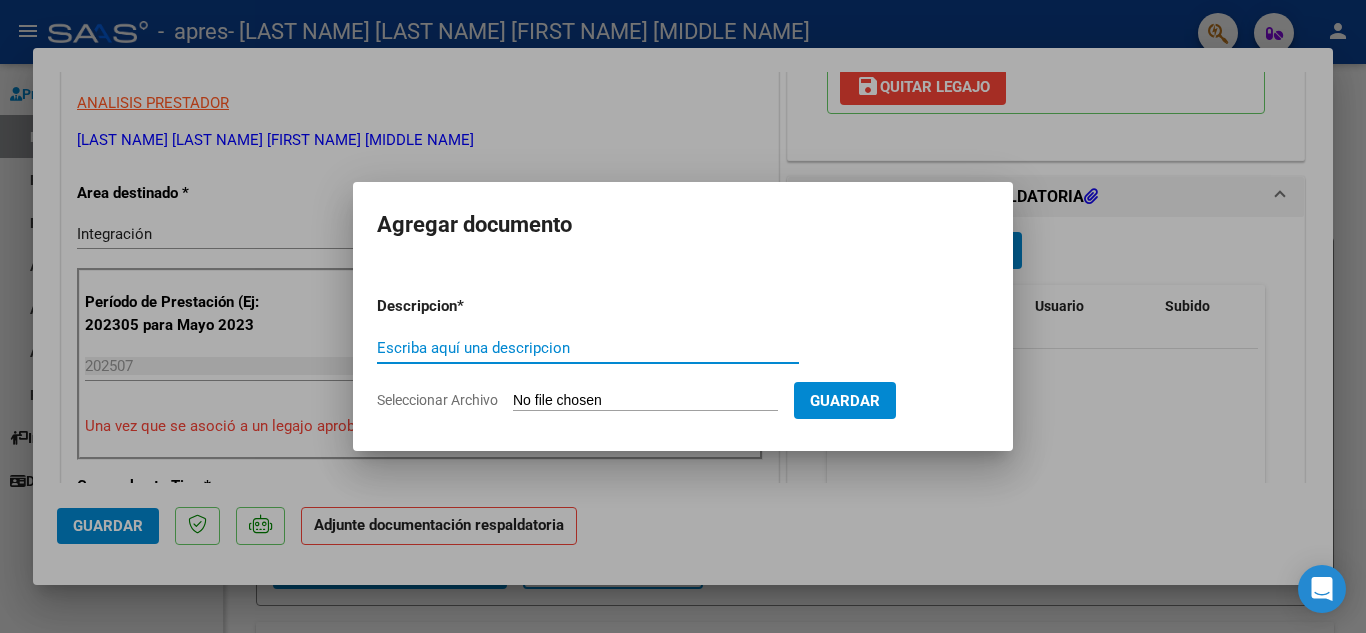 click on "Escriba aquí una descripcion" at bounding box center (588, 348) 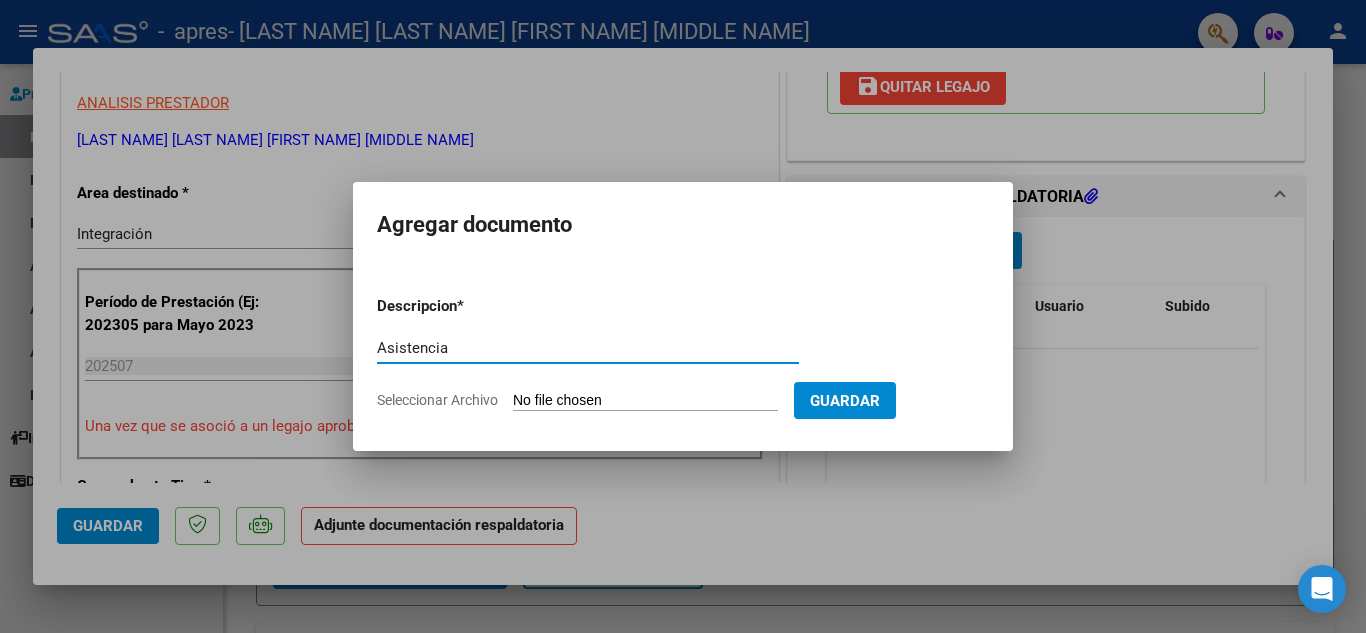 type on "Asistencia" 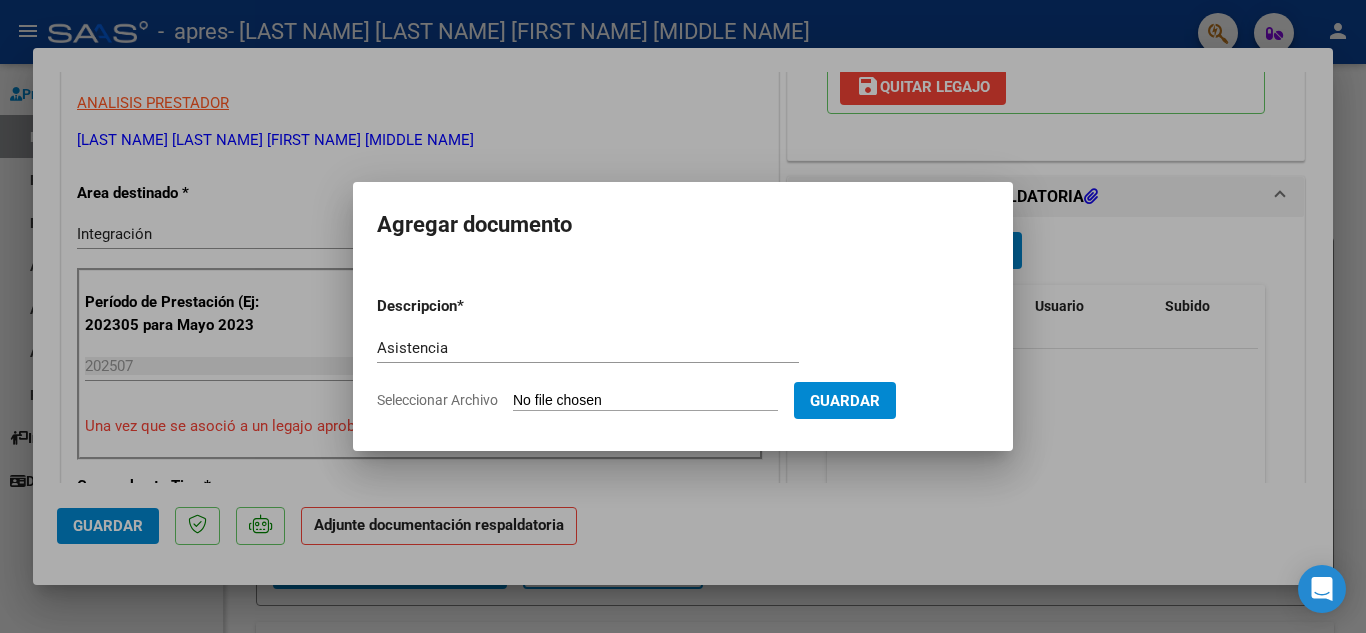 click on "Seleccionar Archivo" 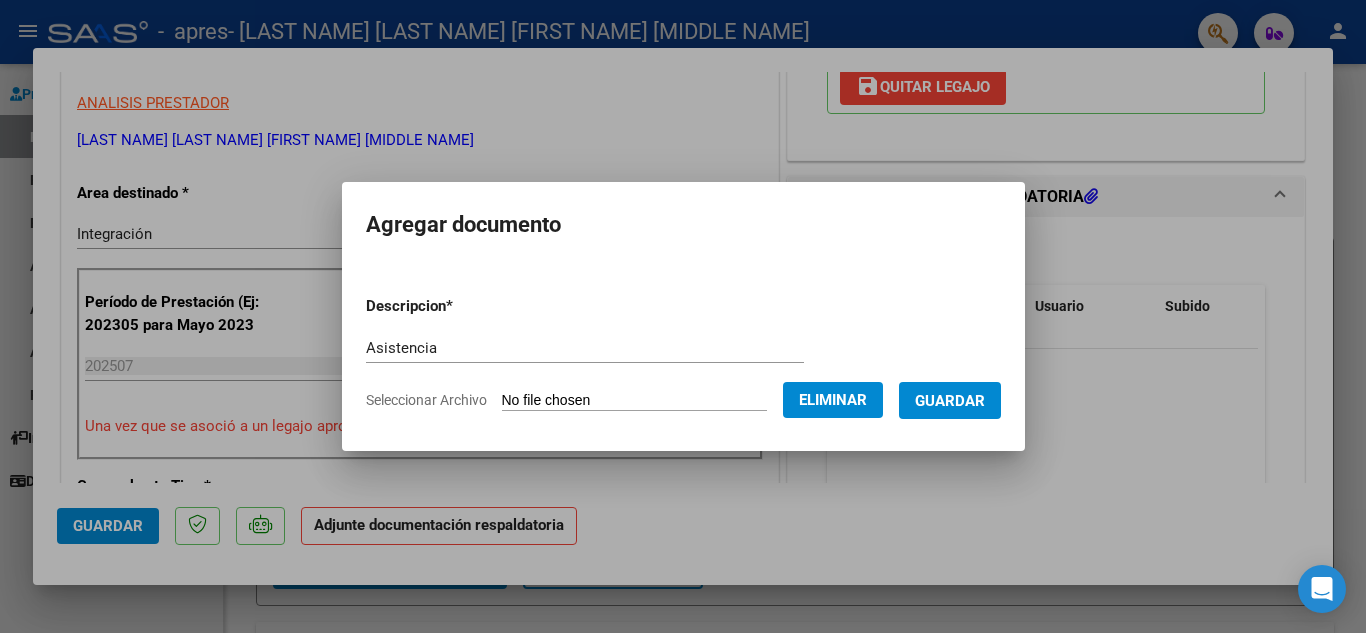 click on "Asistencia" at bounding box center (585, 348) 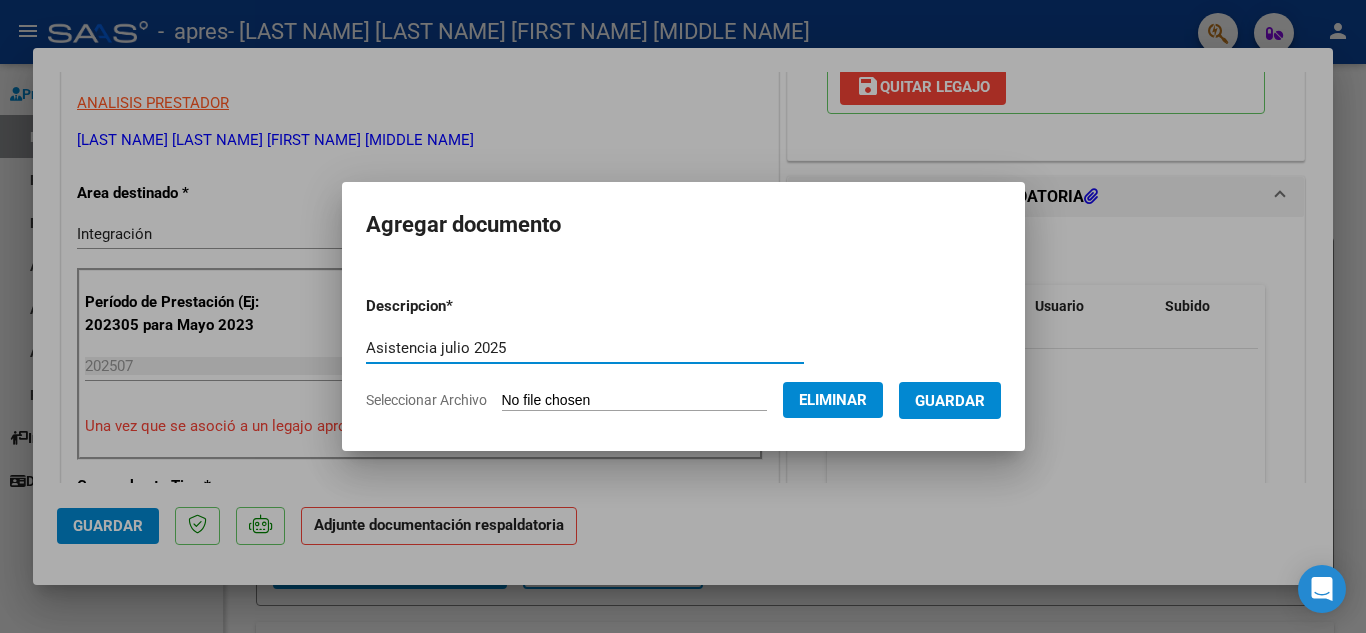 type on "Asistencia julio 2025" 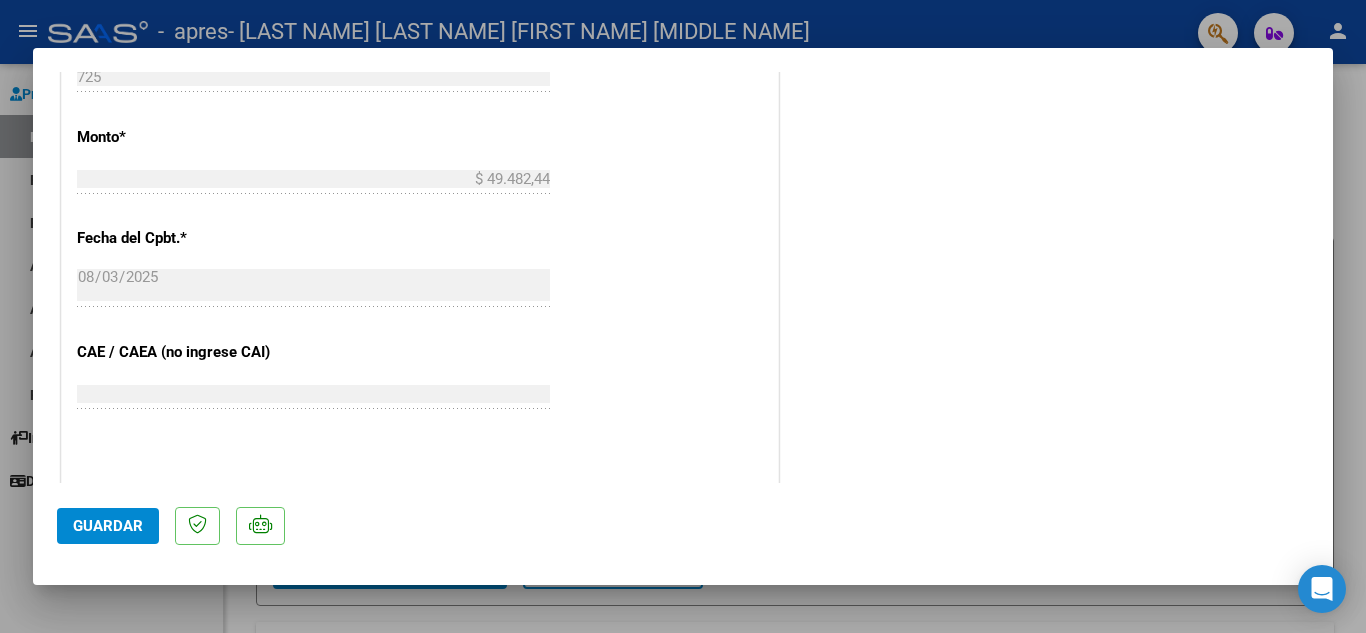 scroll, scrollTop: 1167, scrollLeft: 0, axis: vertical 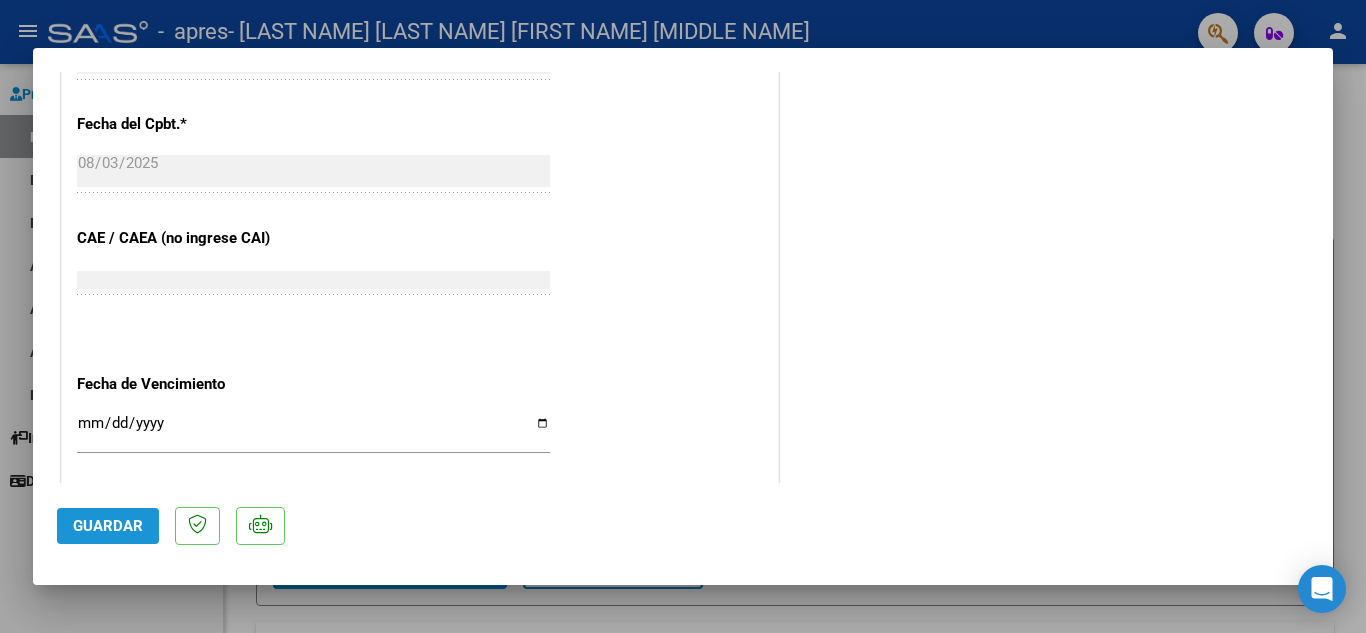 click on "Guardar" 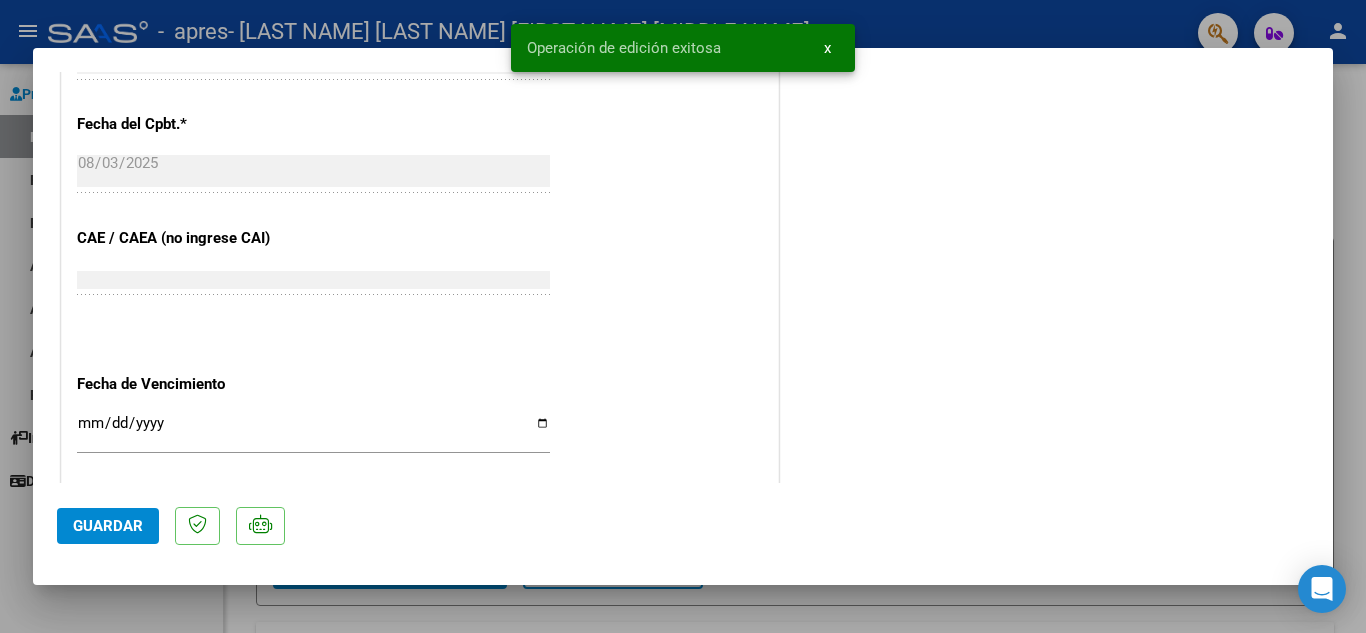 click at bounding box center (683, 316) 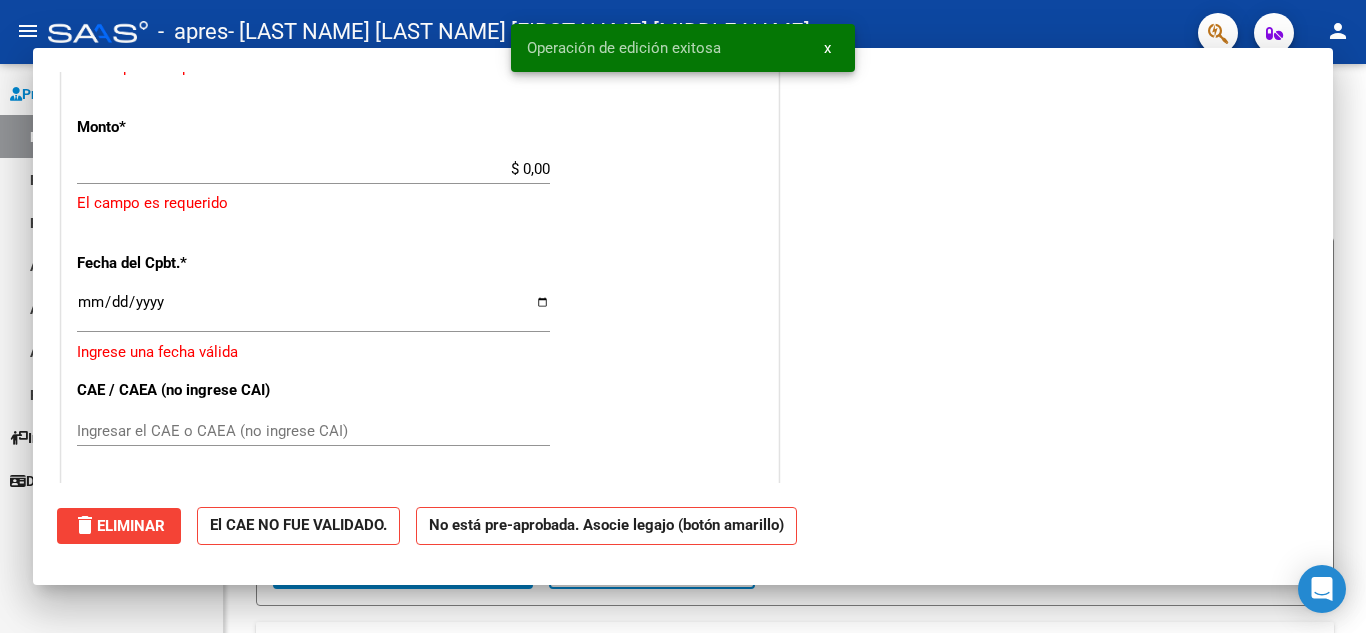 scroll, scrollTop: 0, scrollLeft: 0, axis: both 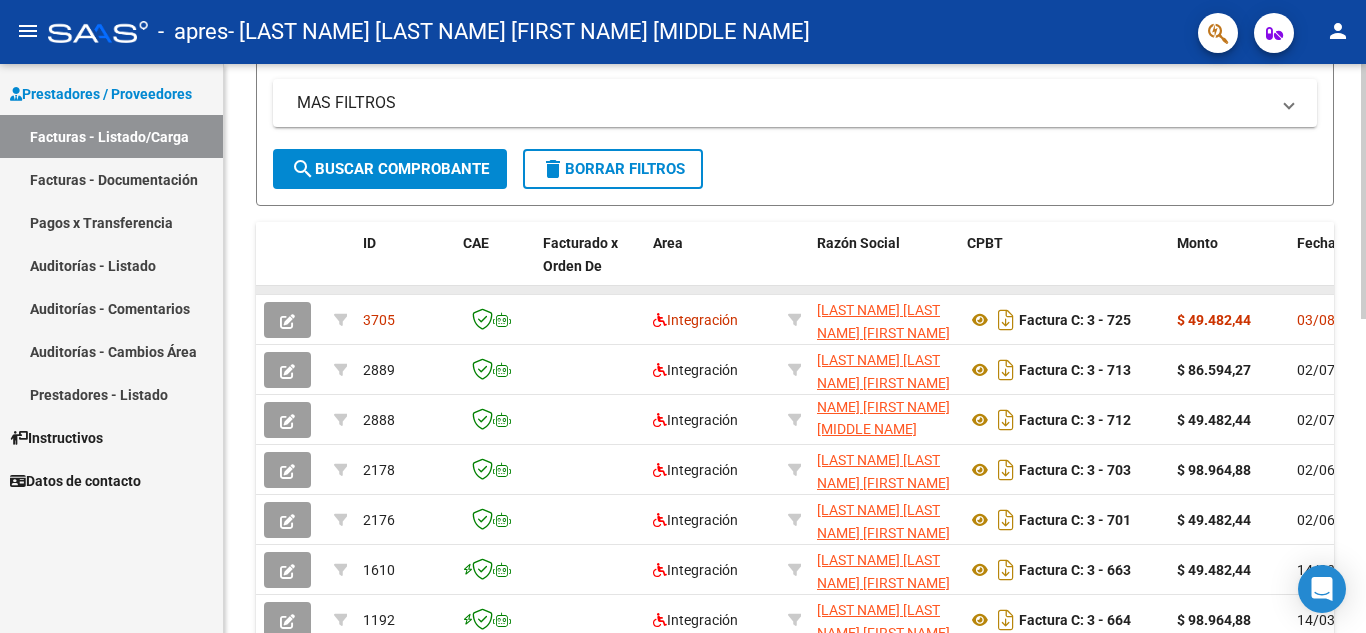 click 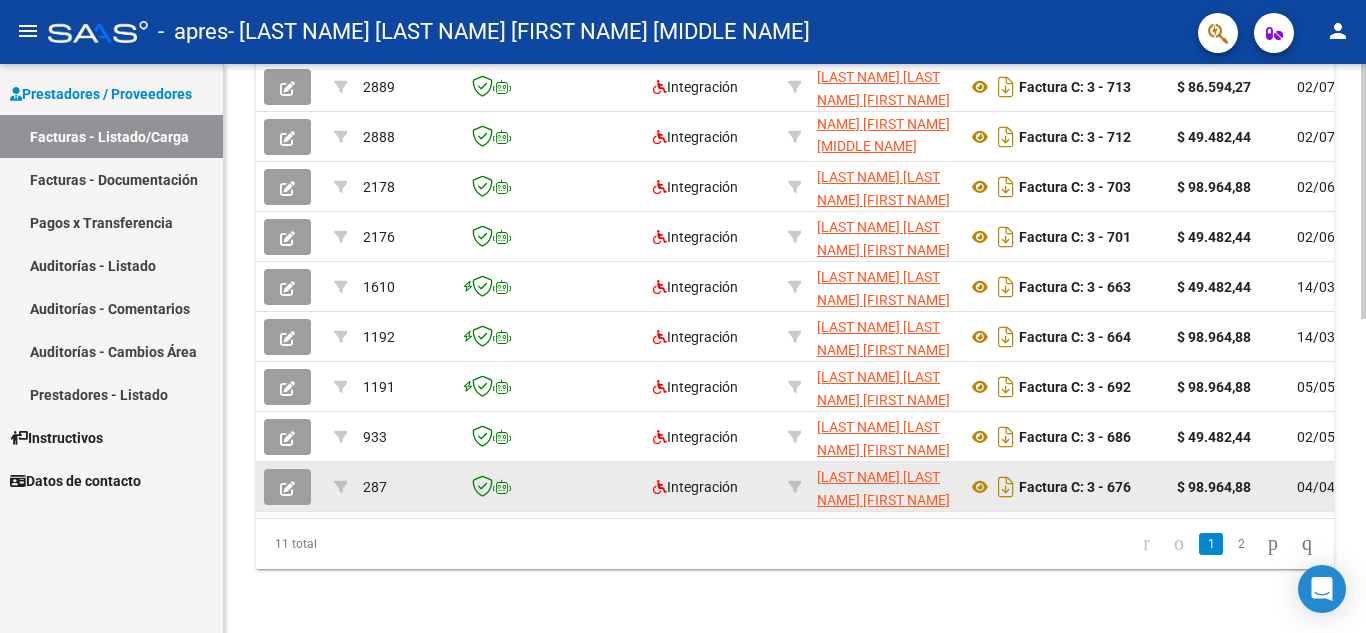 scroll, scrollTop: 699, scrollLeft: 0, axis: vertical 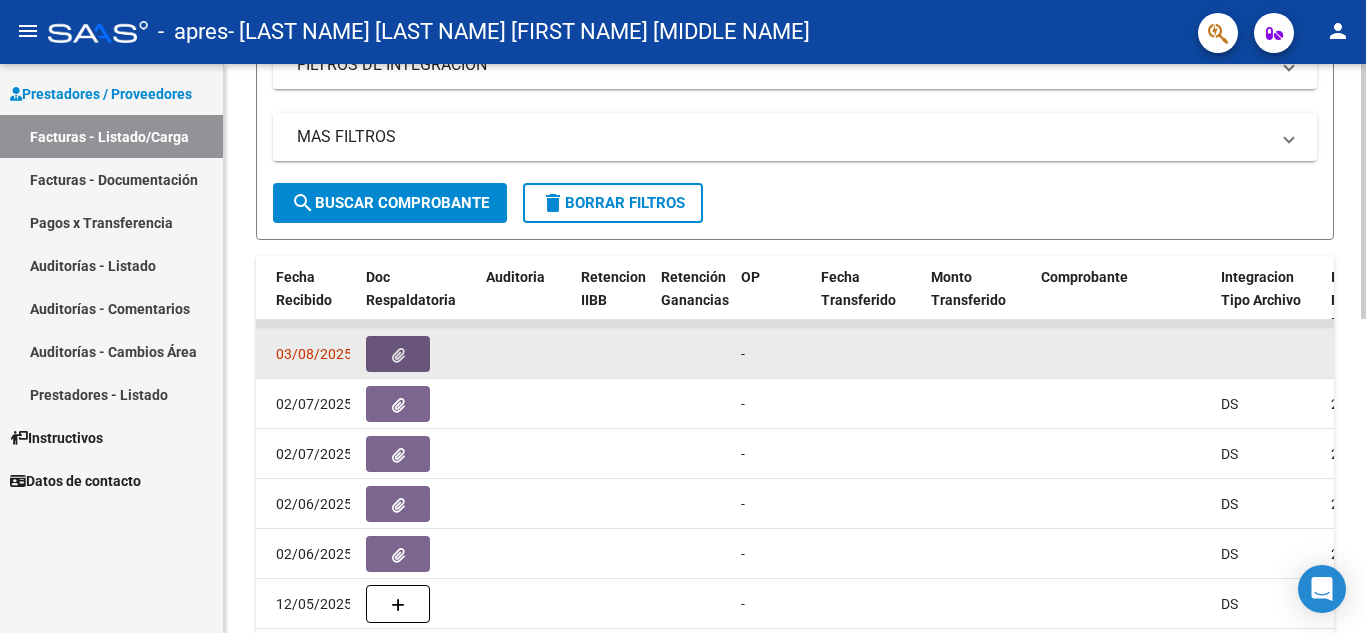 click 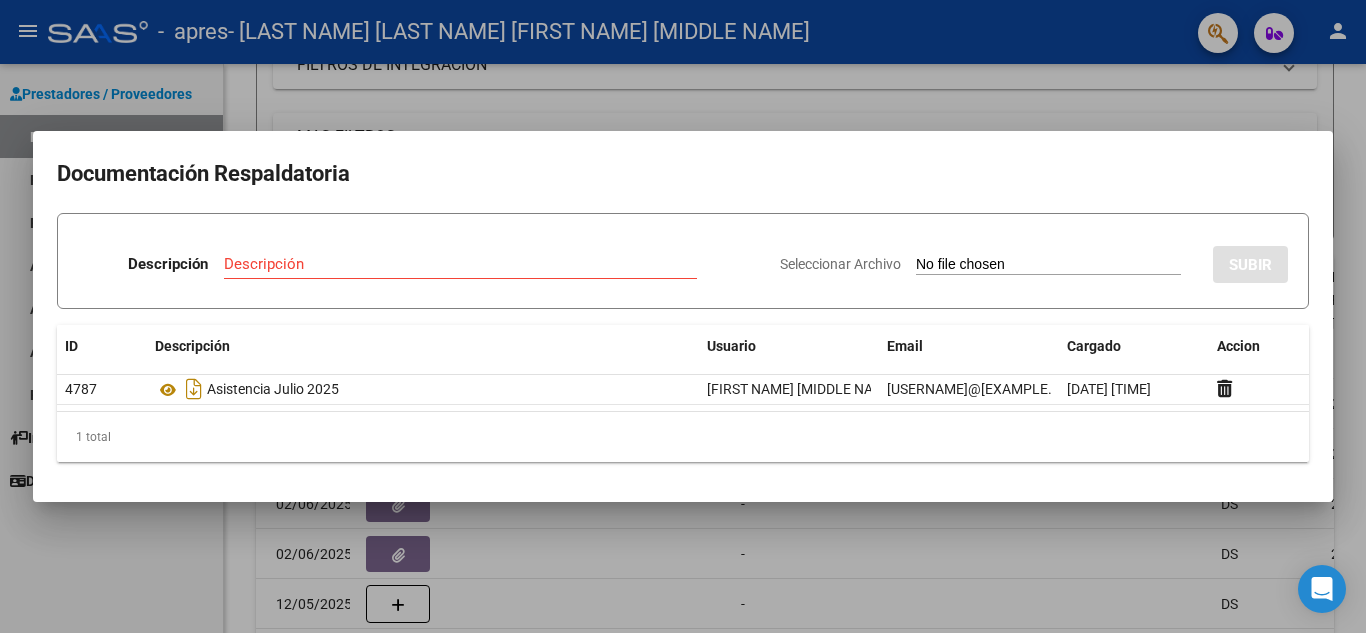 click at bounding box center (683, 316) 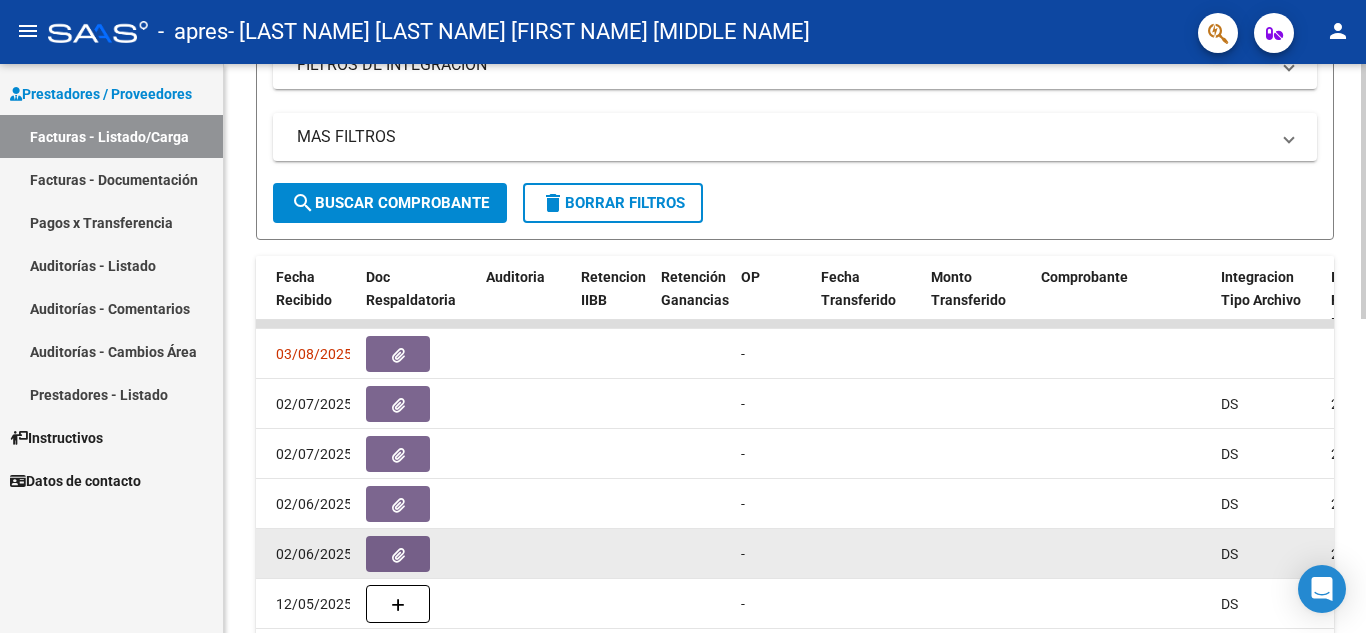 click 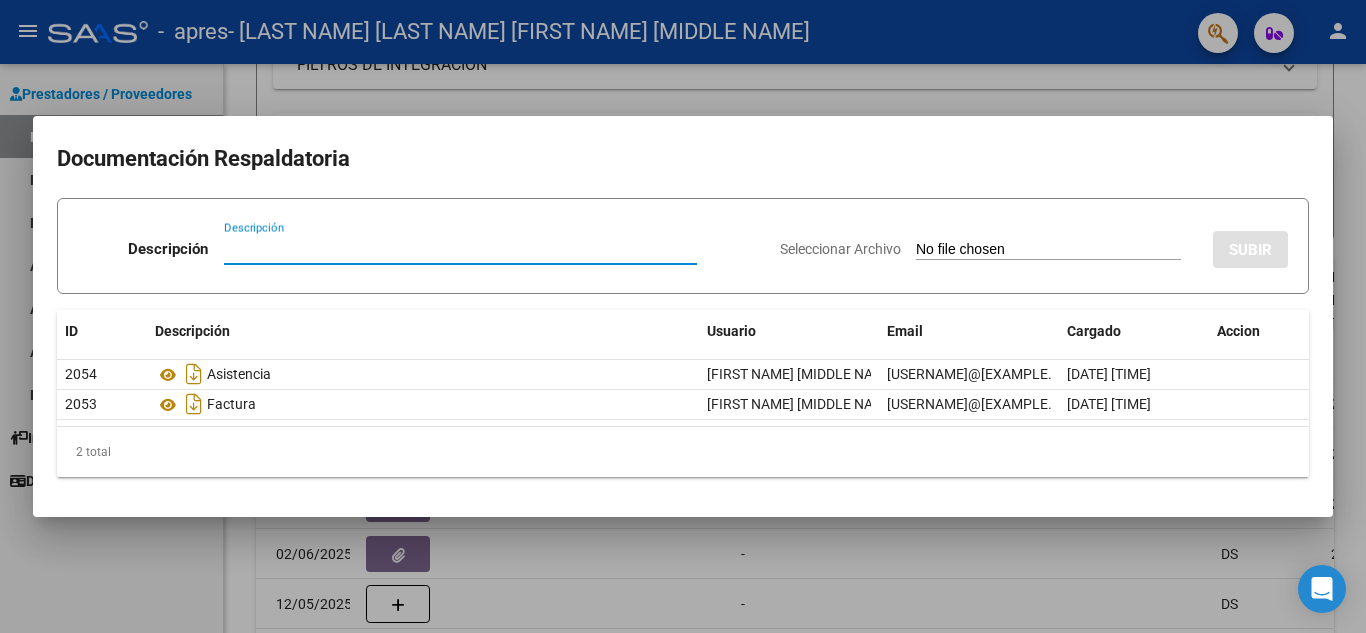click at bounding box center [683, 316] 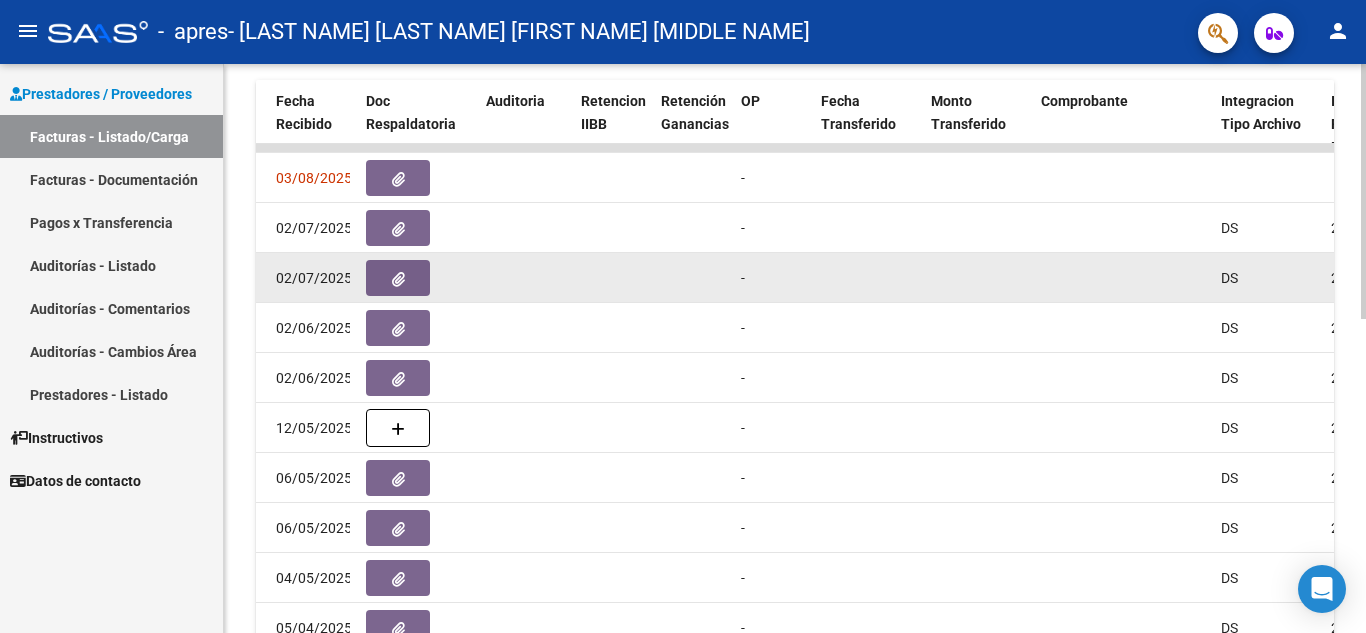 scroll, scrollTop: 499, scrollLeft: 0, axis: vertical 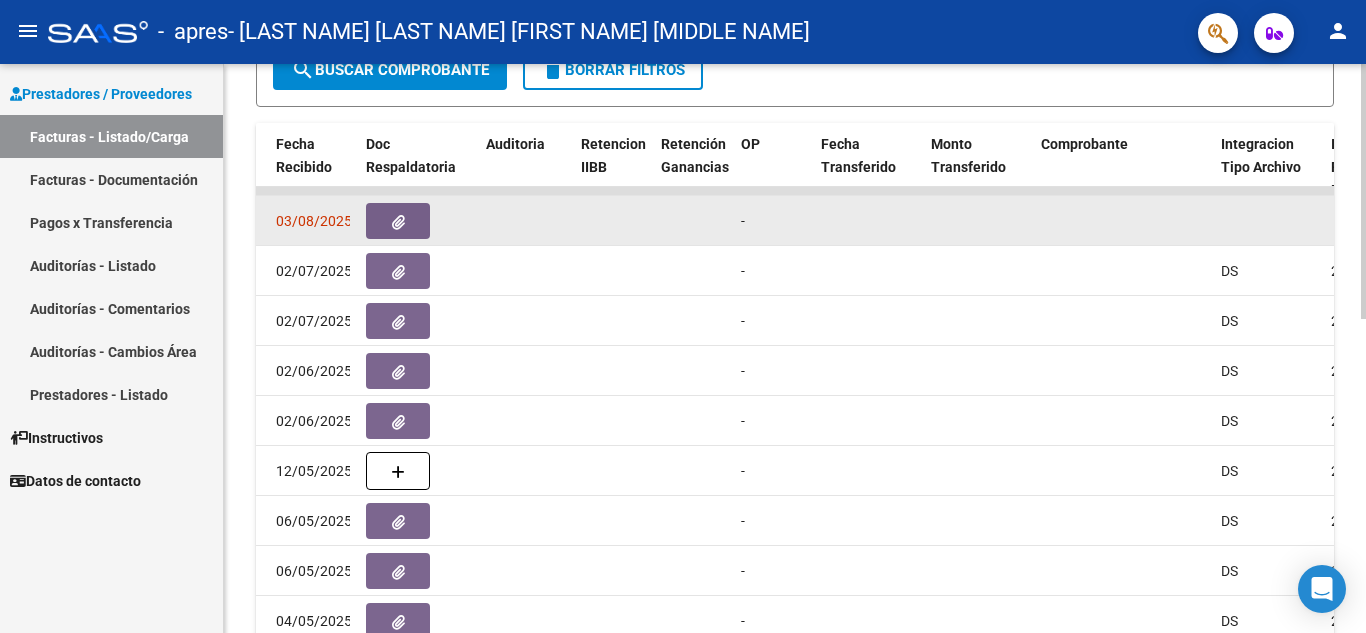 click 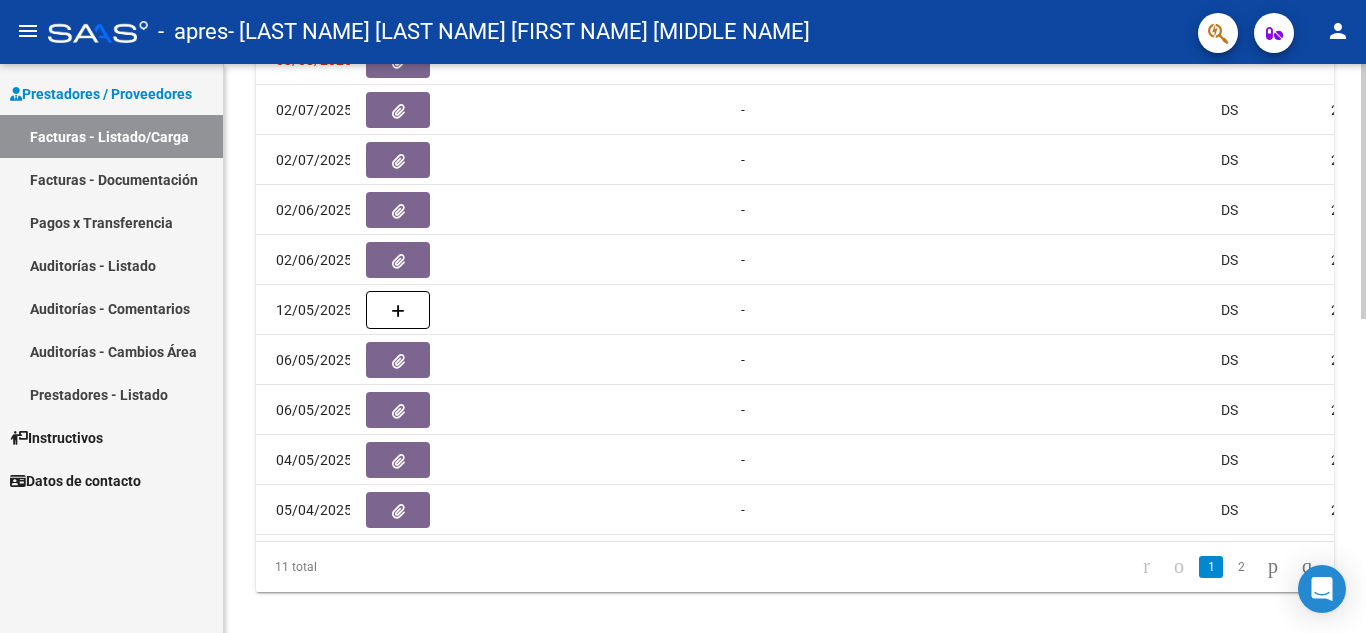 scroll, scrollTop: 666, scrollLeft: 0, axis: vertical 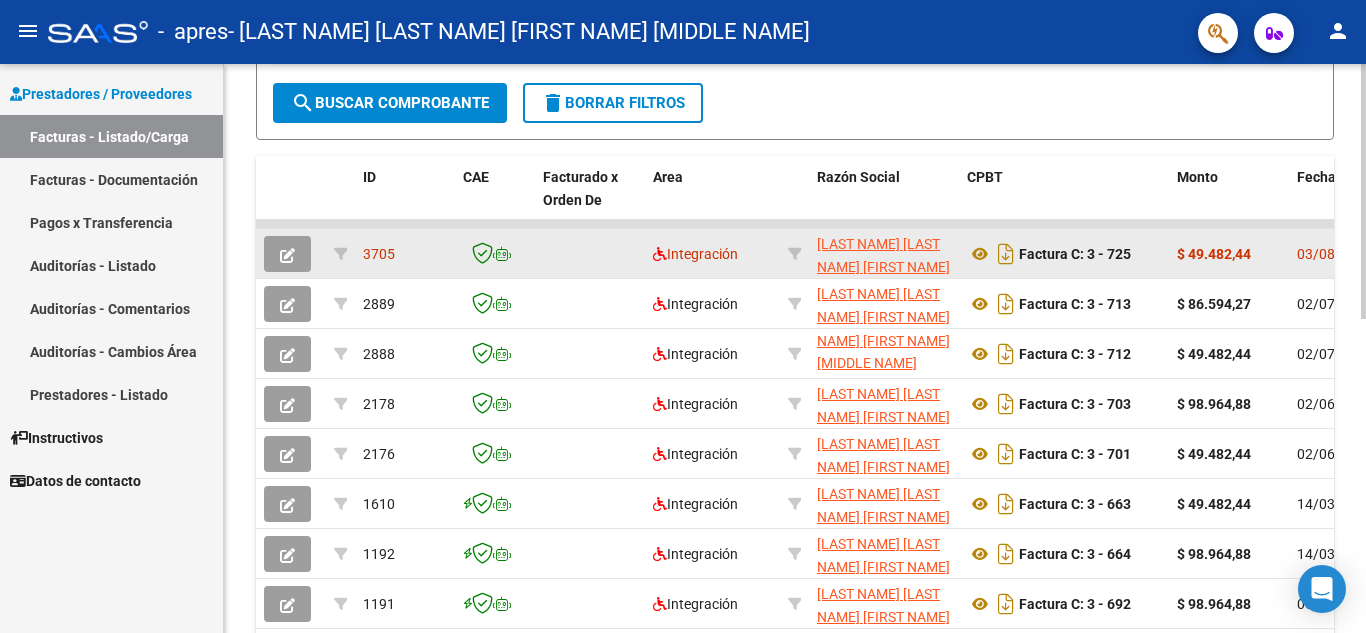 click 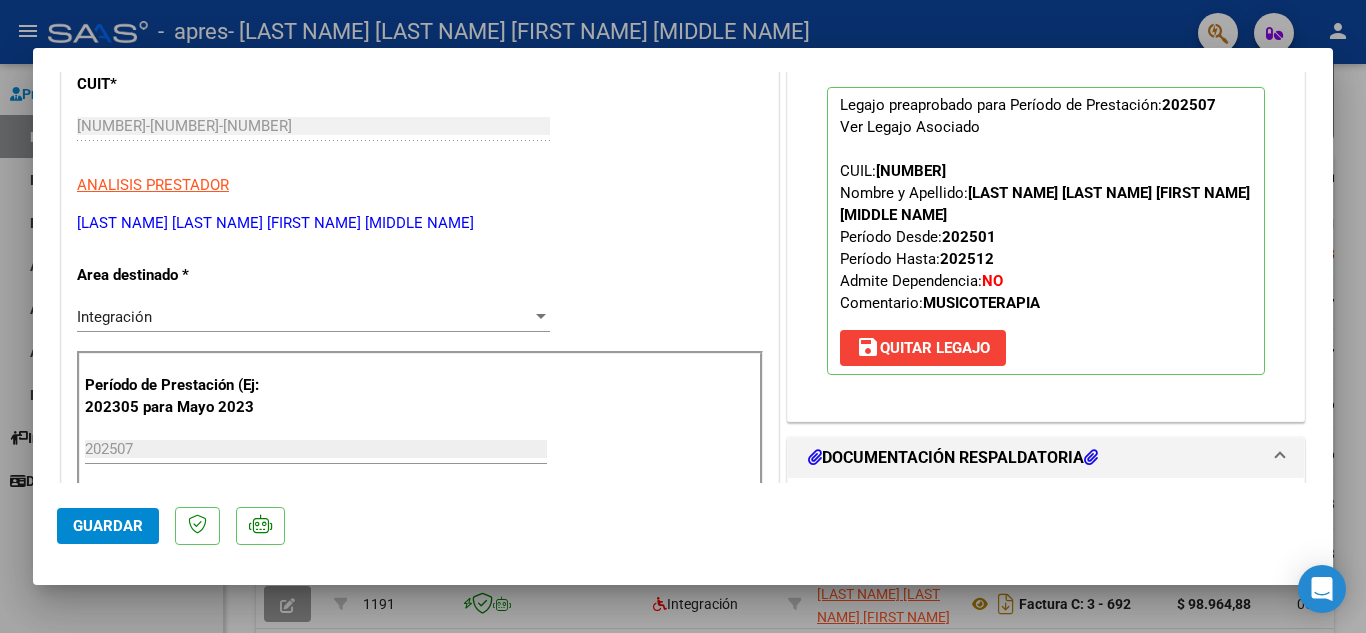 scroll, scrollTop: 333, scrollLeft: 0, axis: vertical 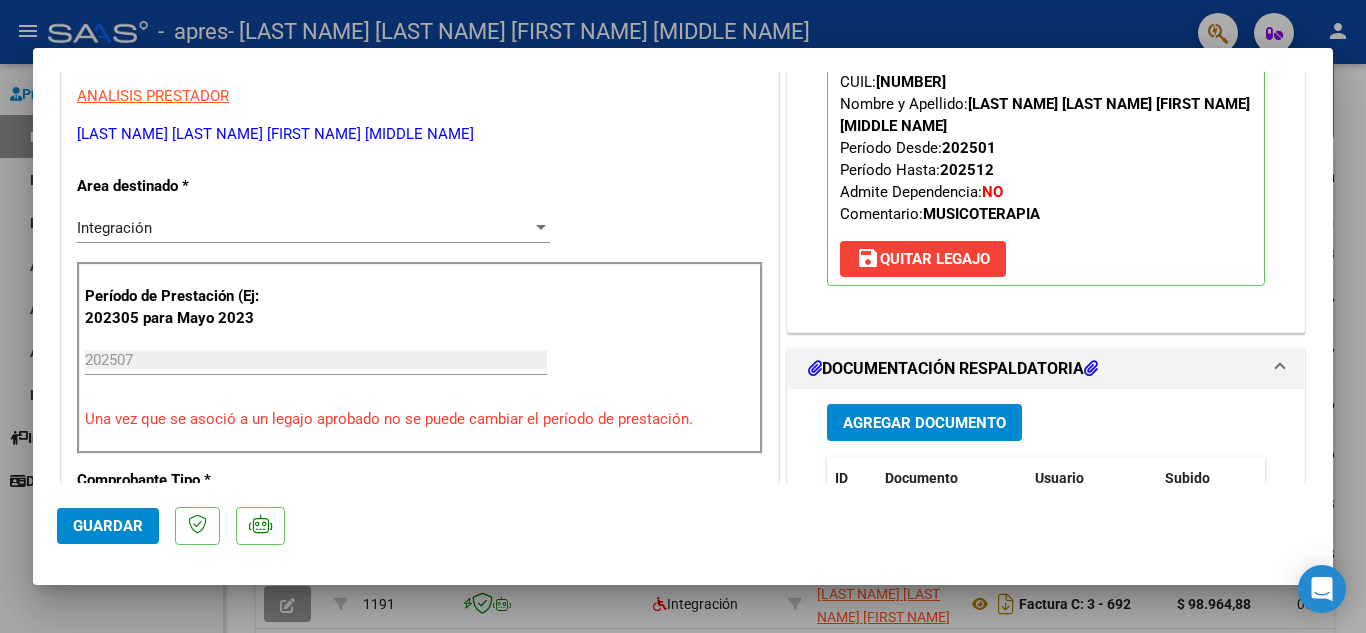 click on "Agregar Documento" at bounding box center [924, 423] 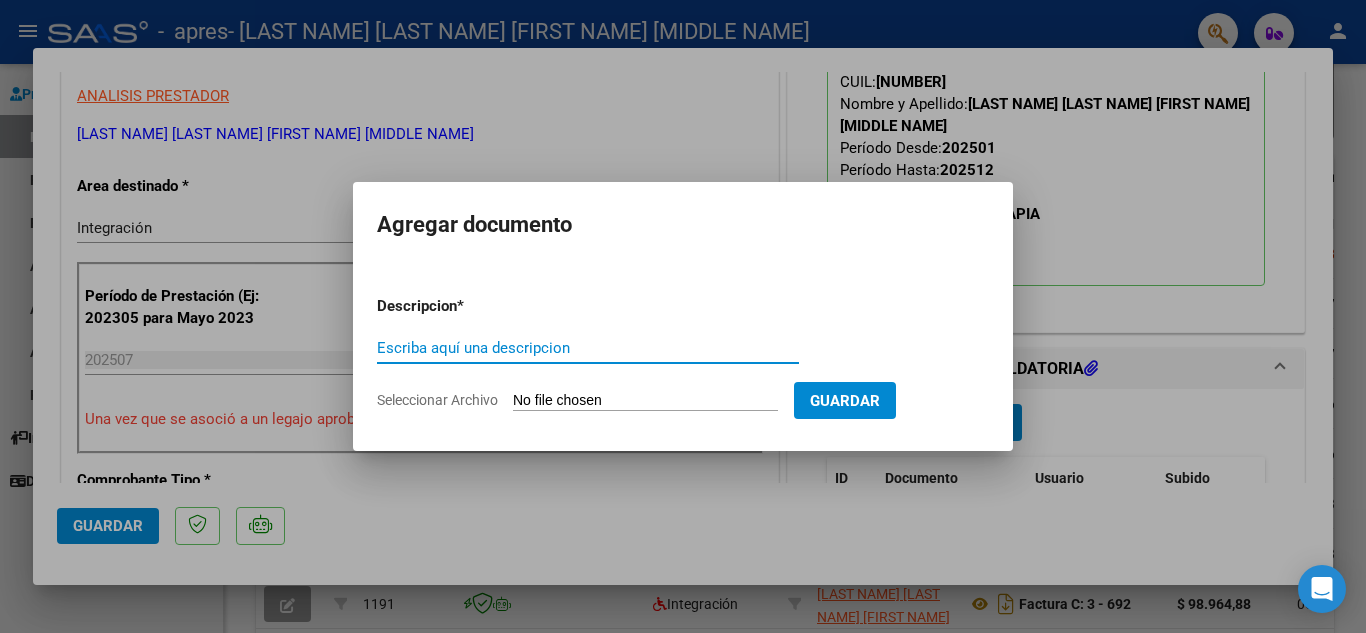click on "Escriba aquí una descripcion" at bounding box center [588, 348] 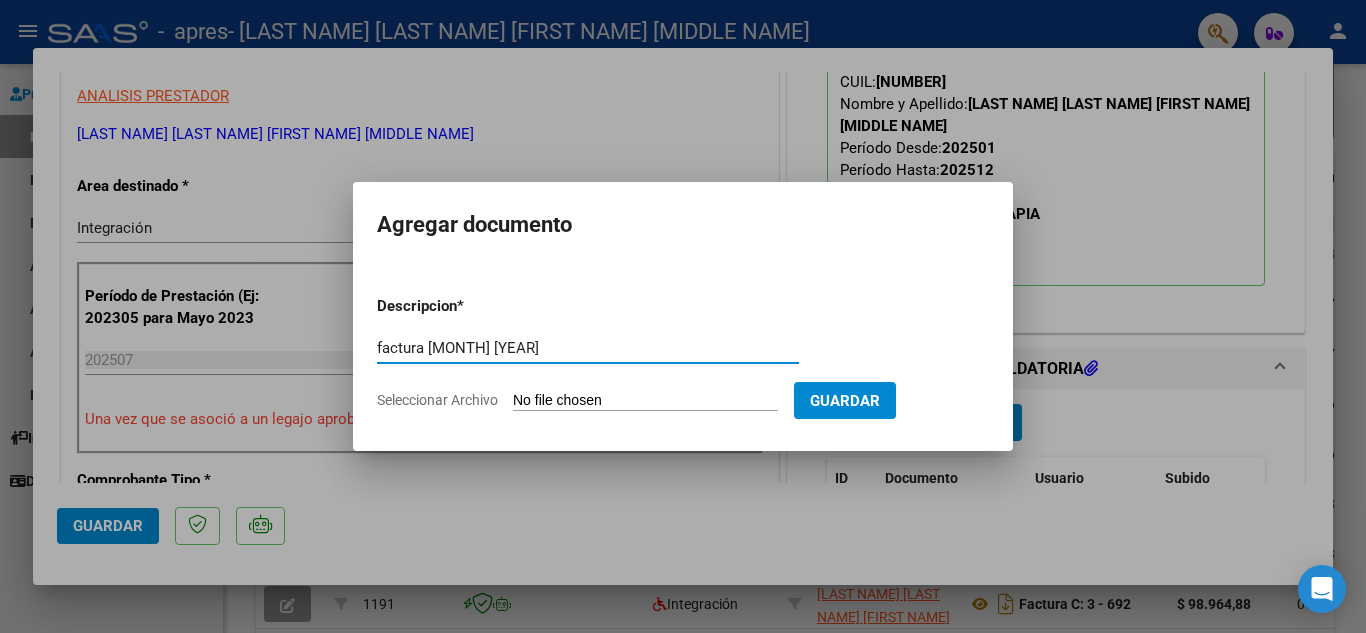 type on "factura [MONTH] [YEAR]" 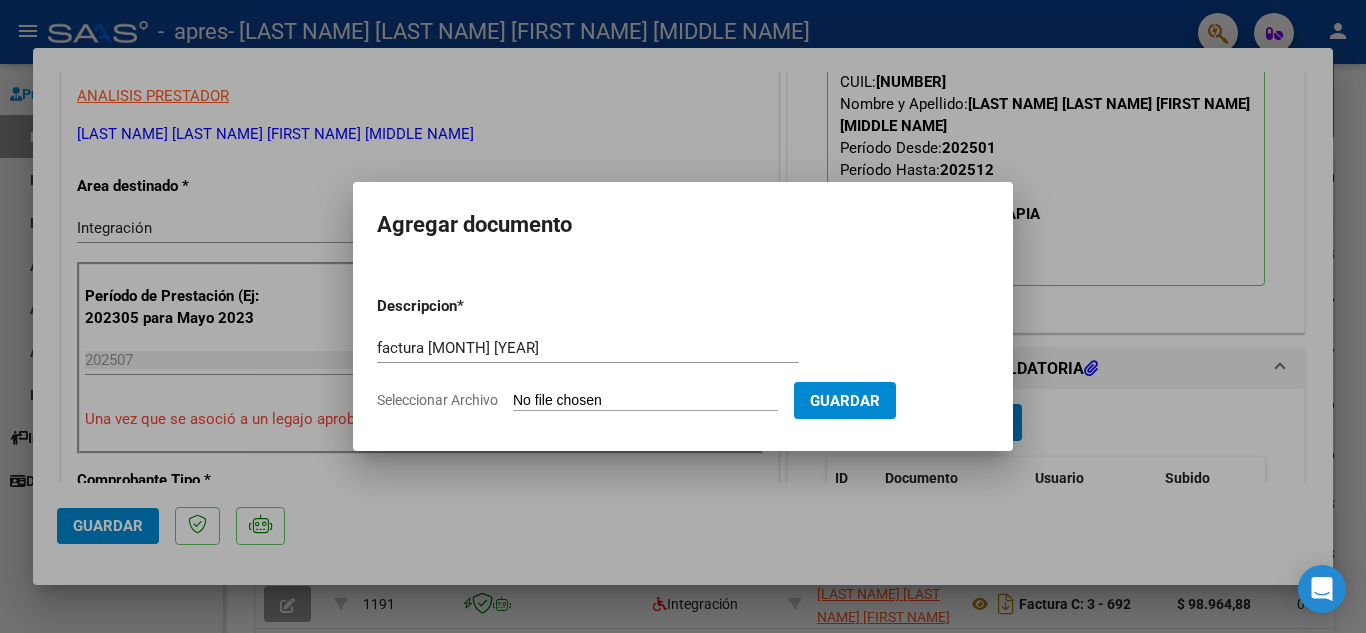 type on "C:\fakepath\[LAST NAME] [LAST NAME]_[NUMBER]_[NUMBER].pdf" 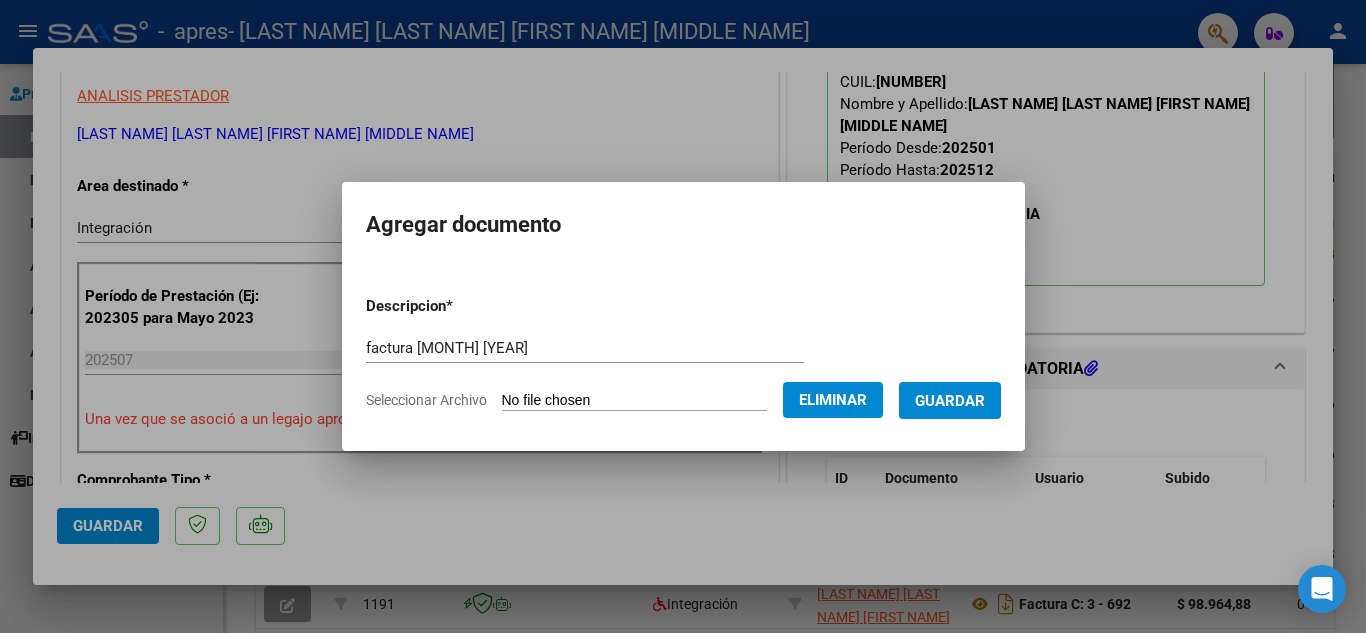 click on "Guardar" at bounding box center (950, 401) 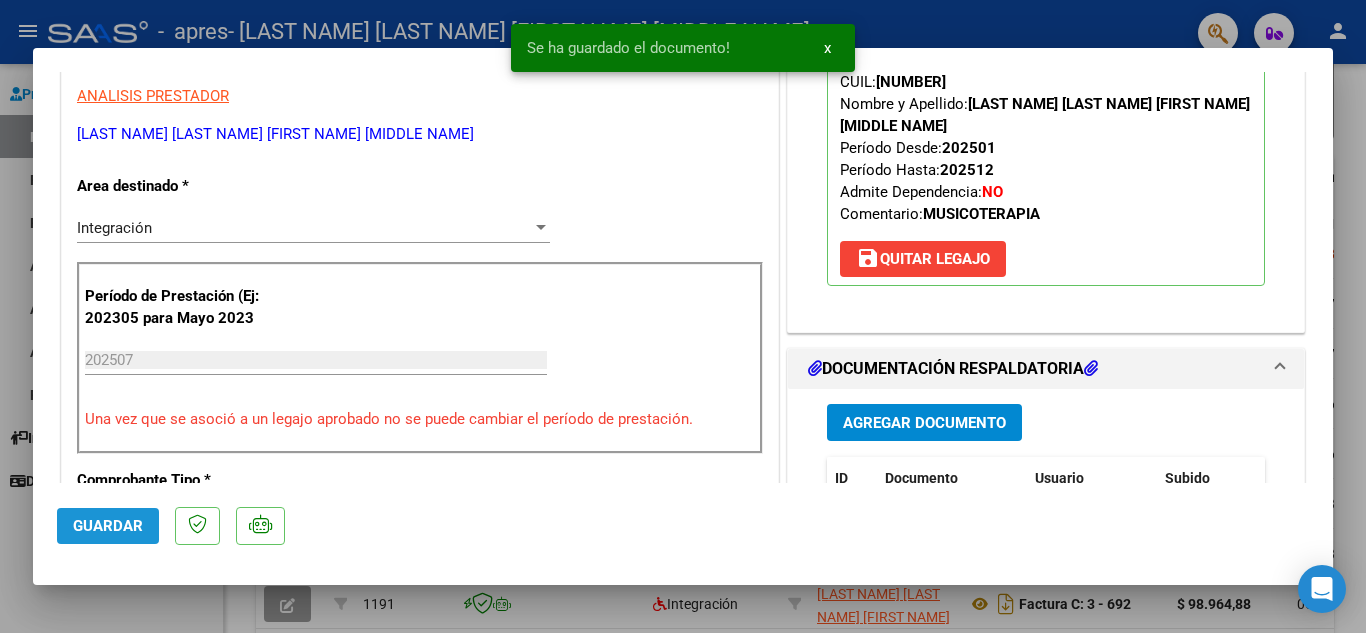 click on "Guardar" 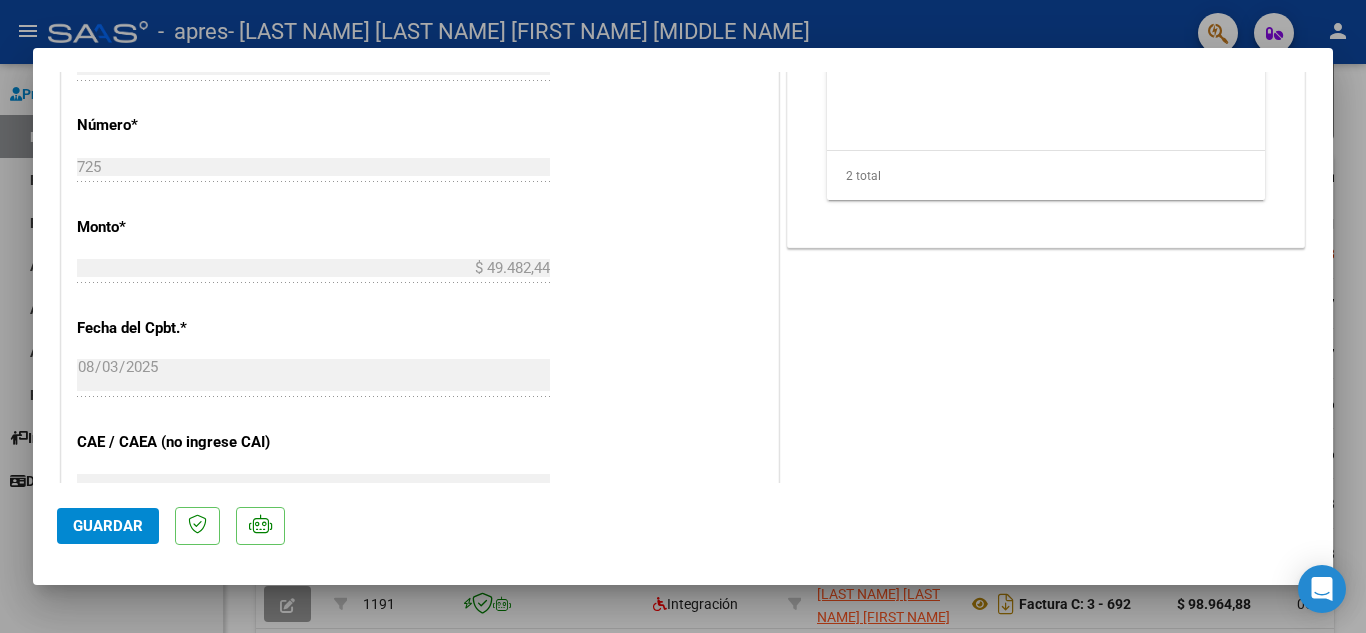 scroll, scrollTop: 900, scrollLeft: 0, axis: vertical 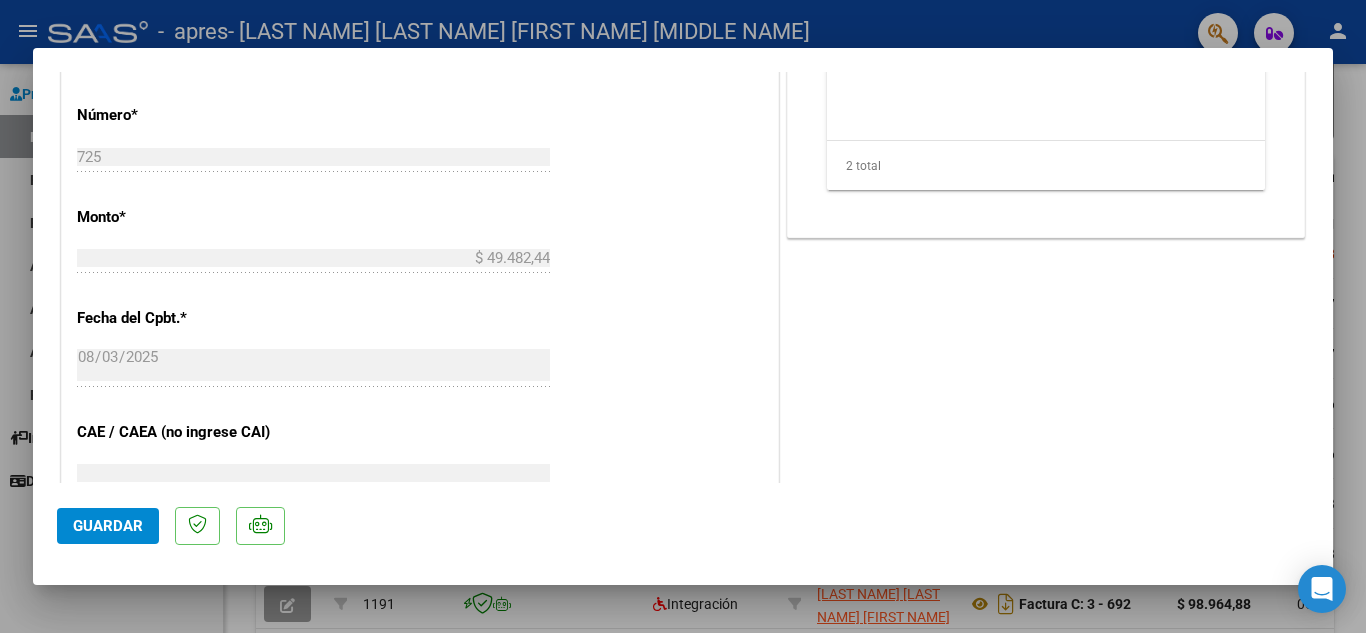 click on "Guardar" 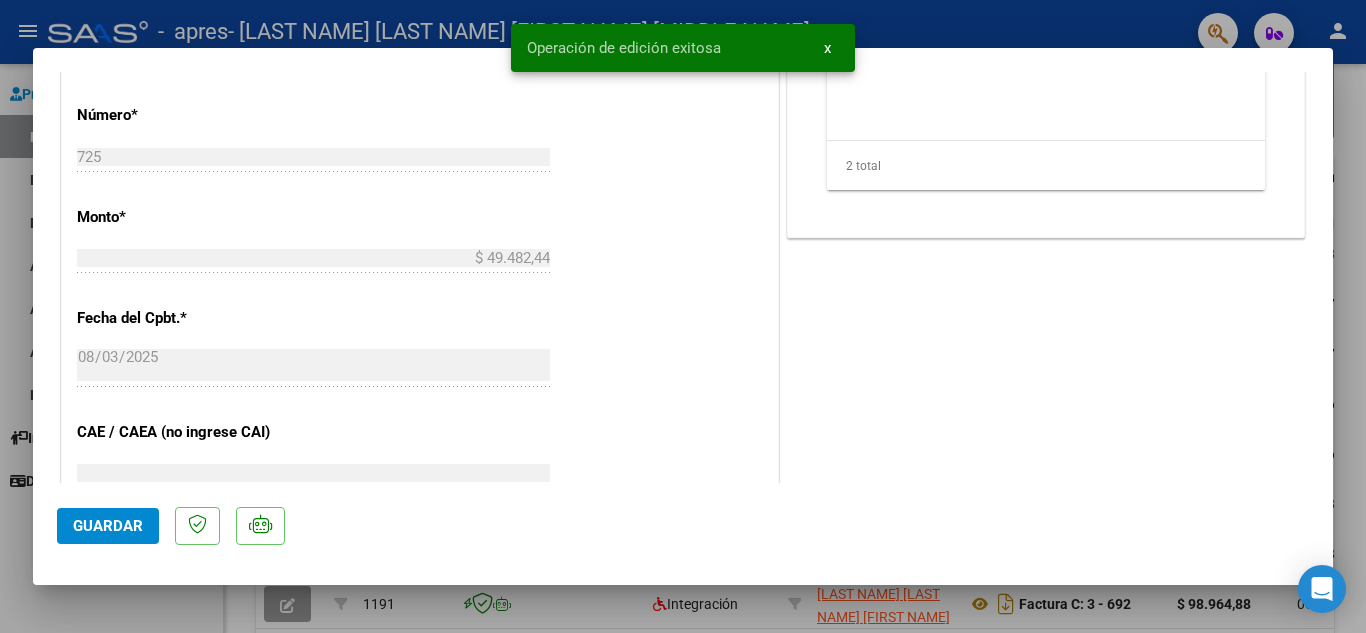 click at bounding box center [683, 316] 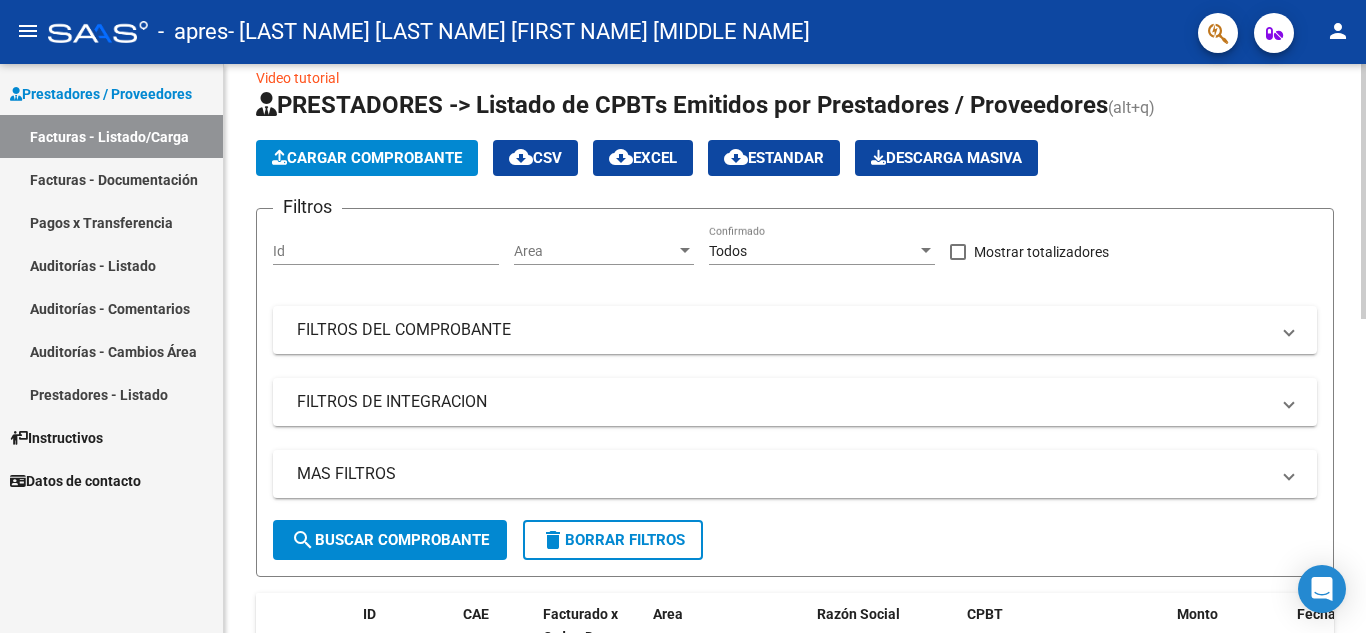 scroll, scrollTop: 0, scrollLeft: 0, axis: both 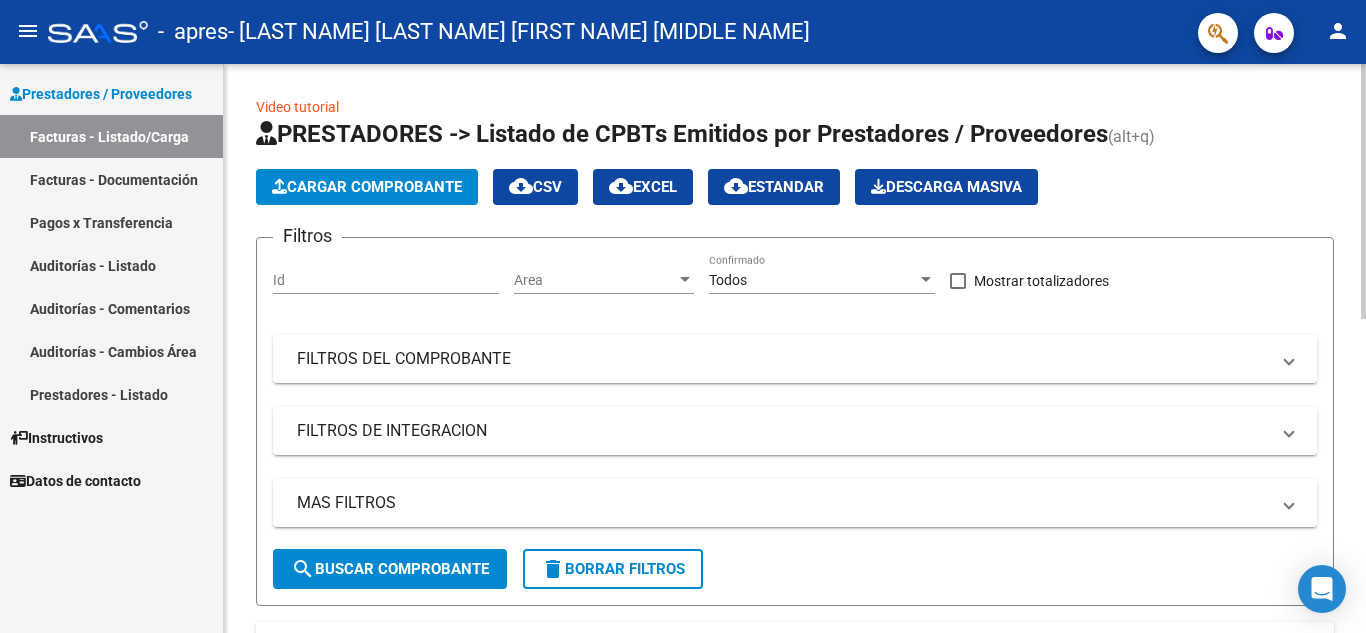 click on "Cargar Comprobante" 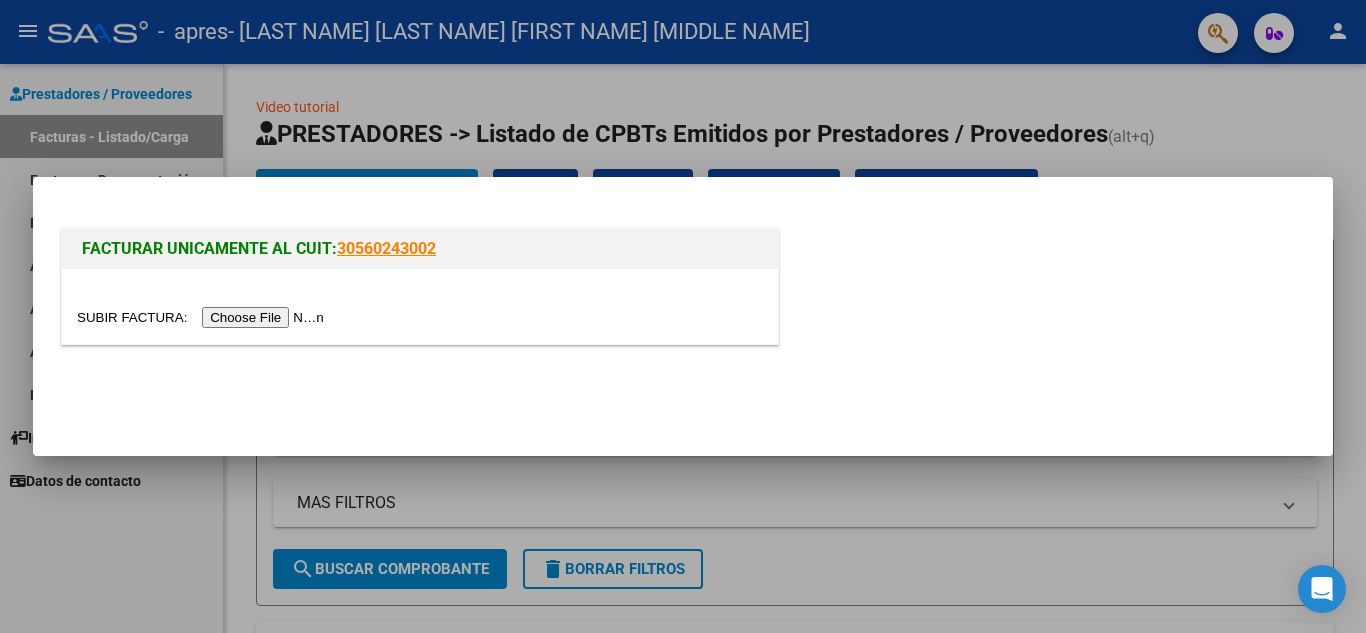 click at bounding box center [203, 317] 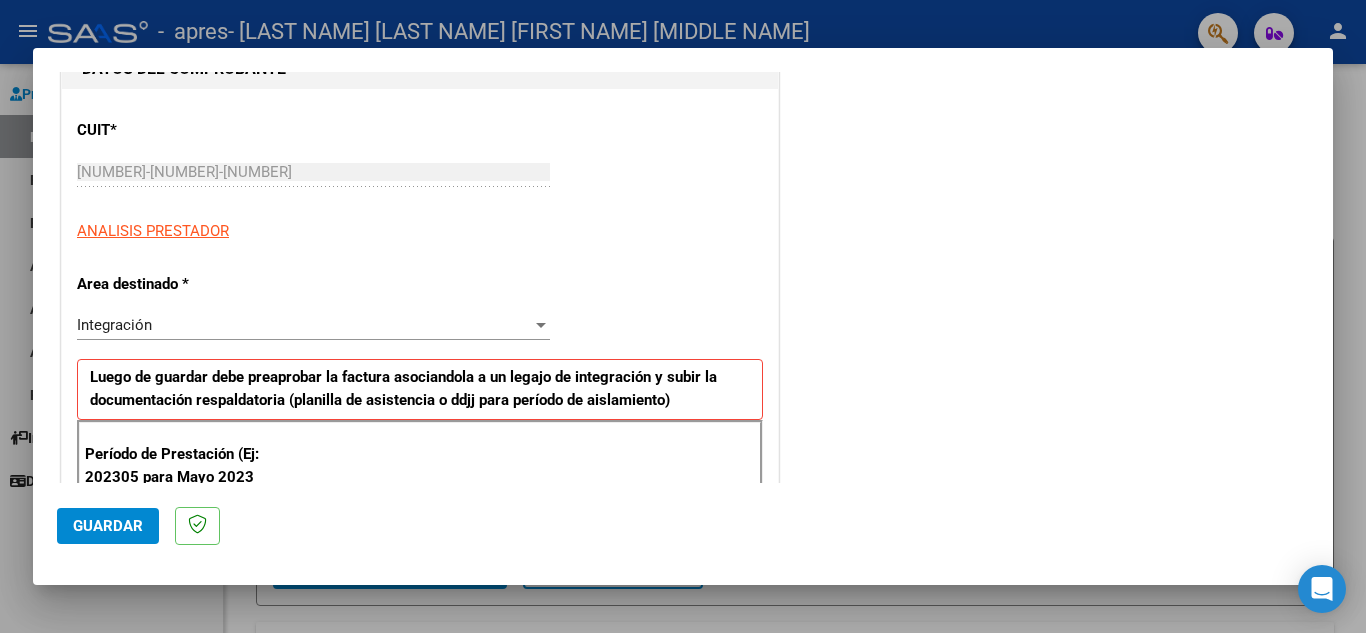 scroll, scrollTop: 333, scrollLeft: 0, axis: vertical 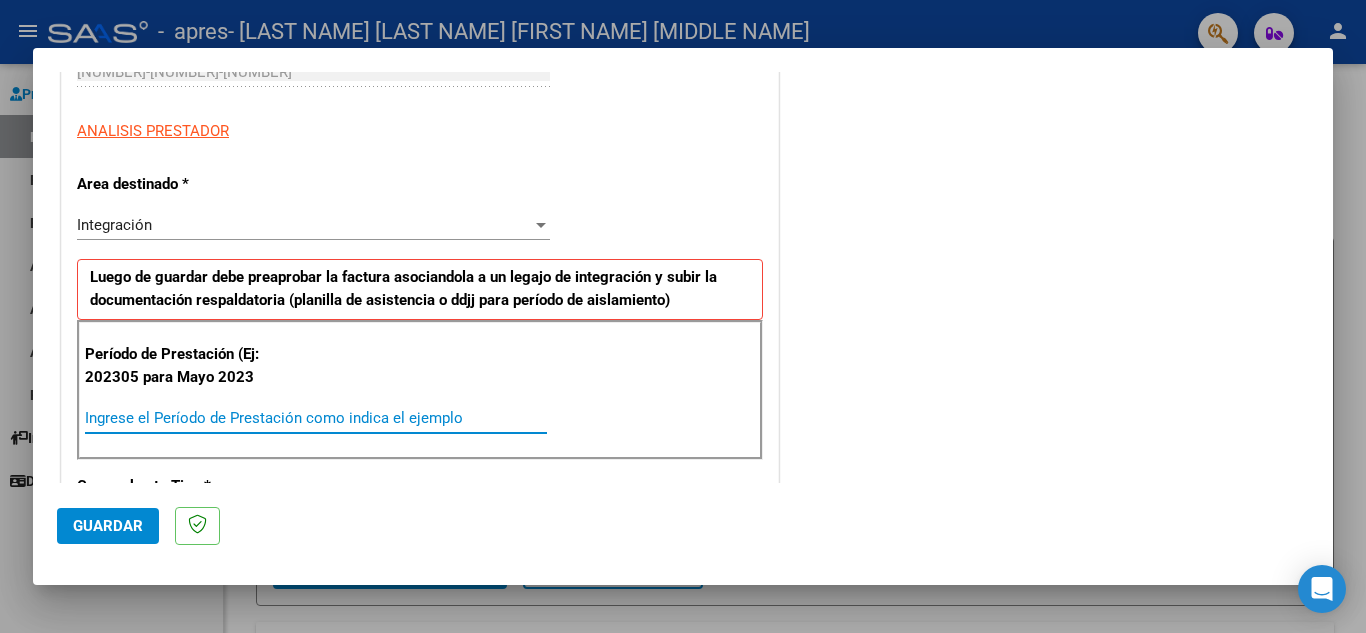 click on "Ingrese el Período de Prestación como indica el ejemplo" at bounding box center (316, 418) 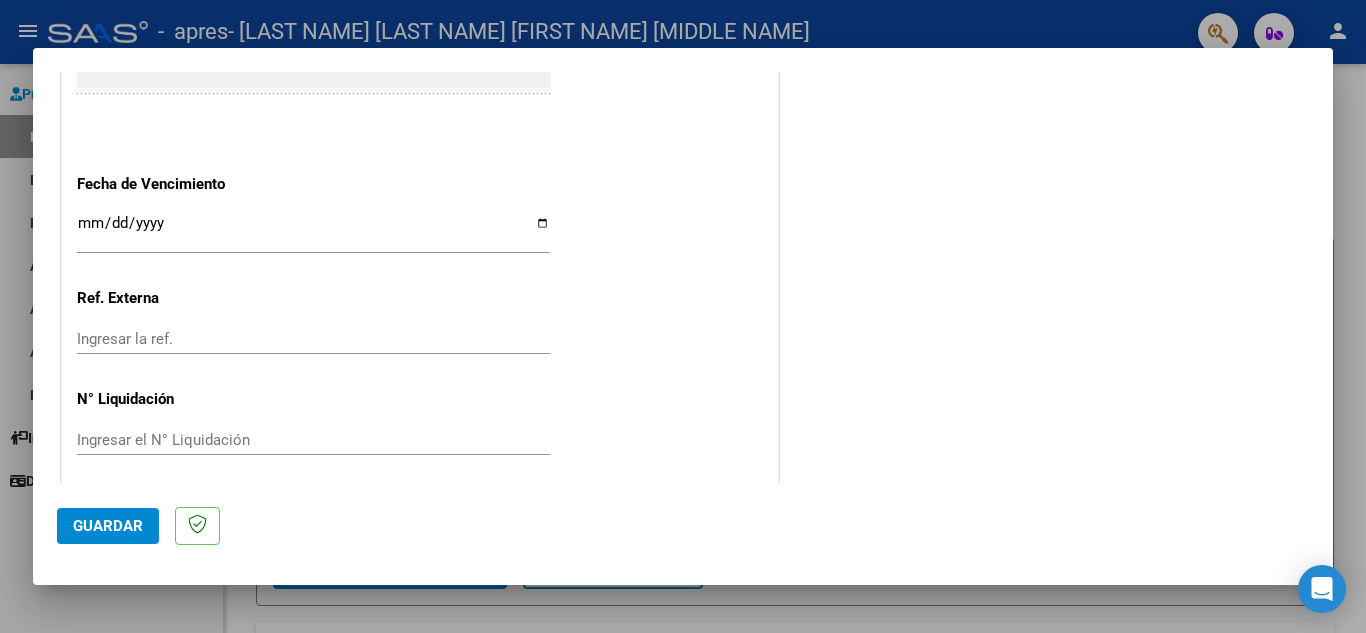 scroll, scrollTop: 1311, scrollLeft: 0, axis: vertical 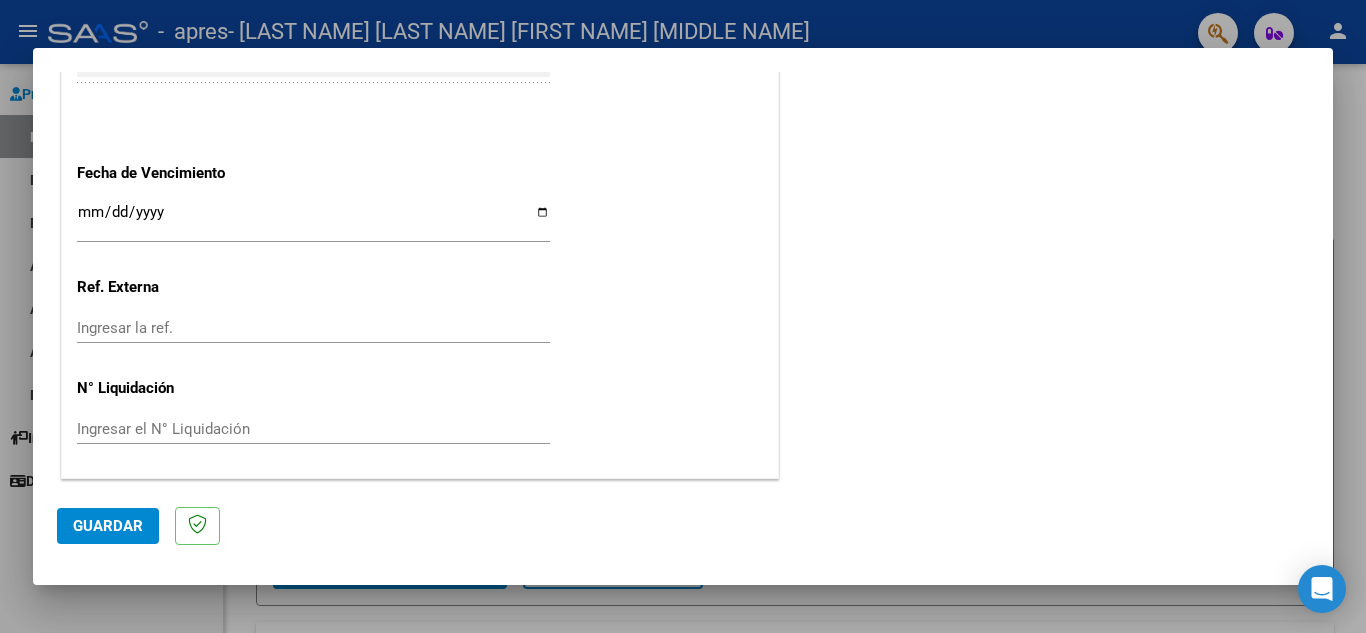 type on "202507" 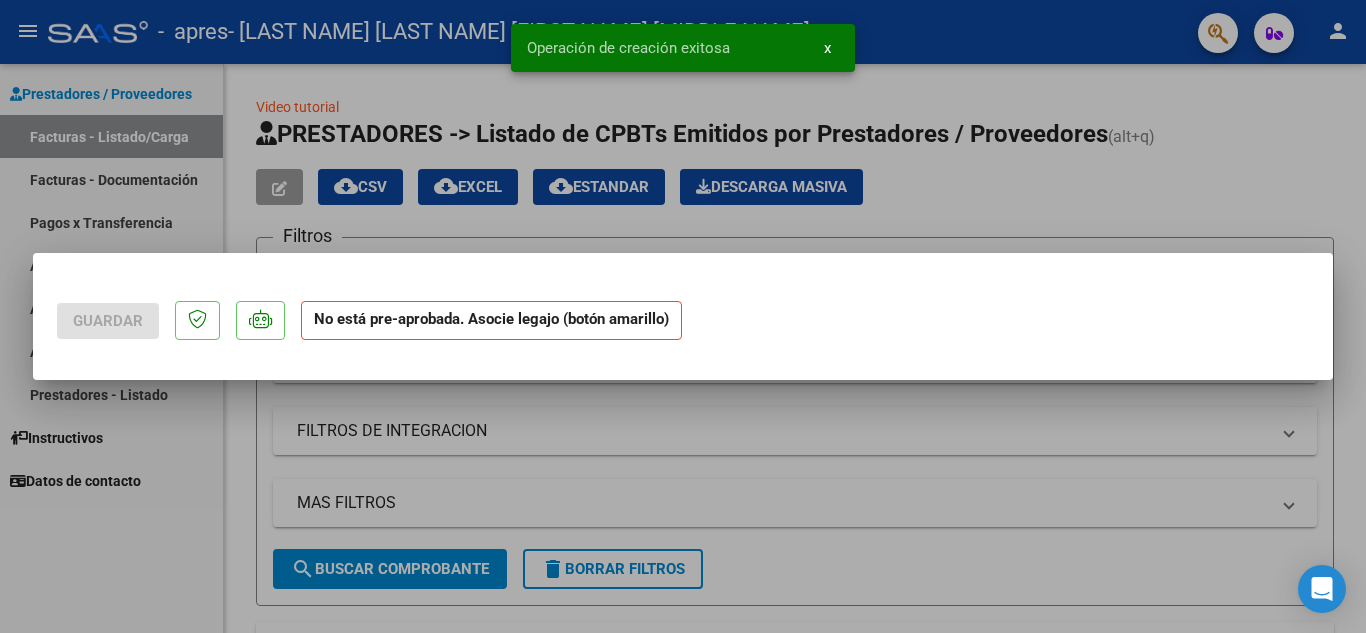 scroll, scrollTop: 0, scrollLeft: 0, axis: both 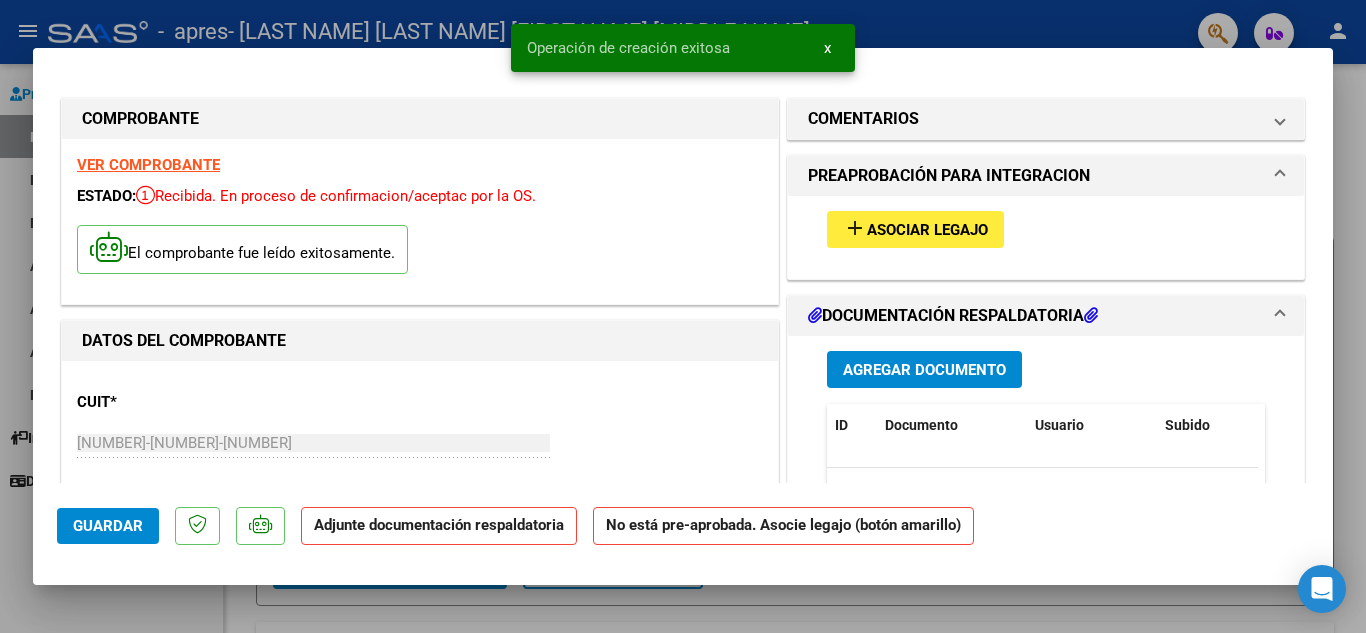 click on "Asociar Legajo" at bounding box center (927, 230) 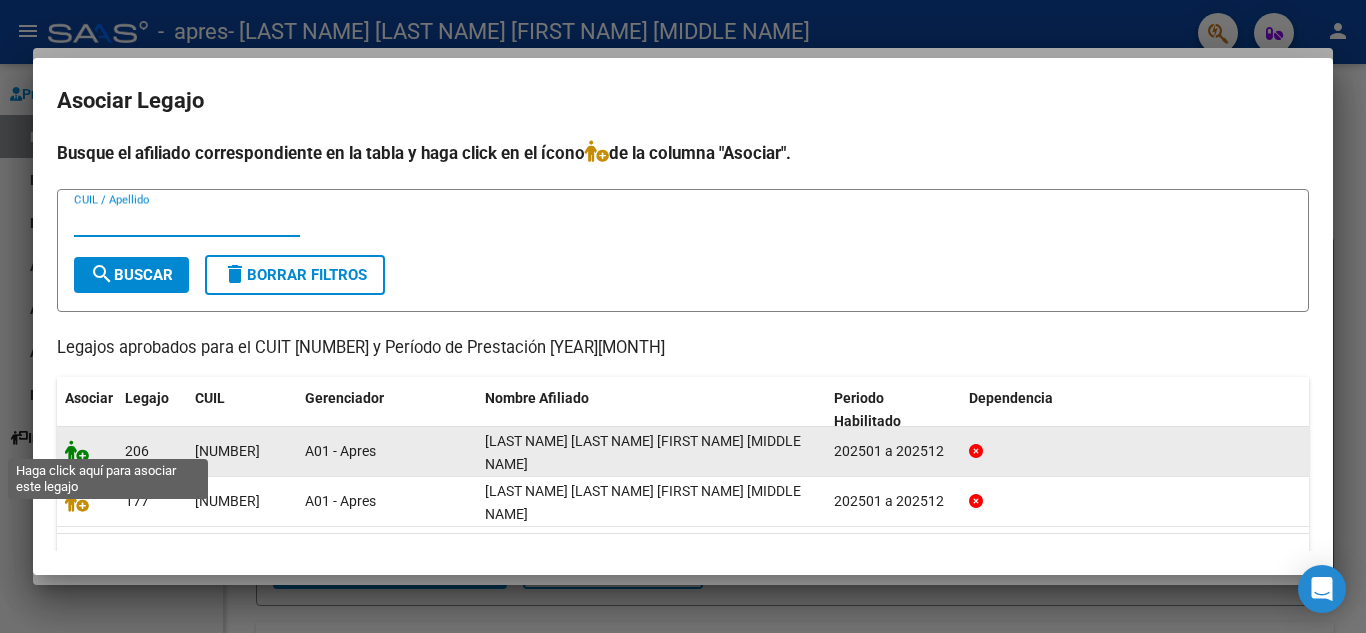 click 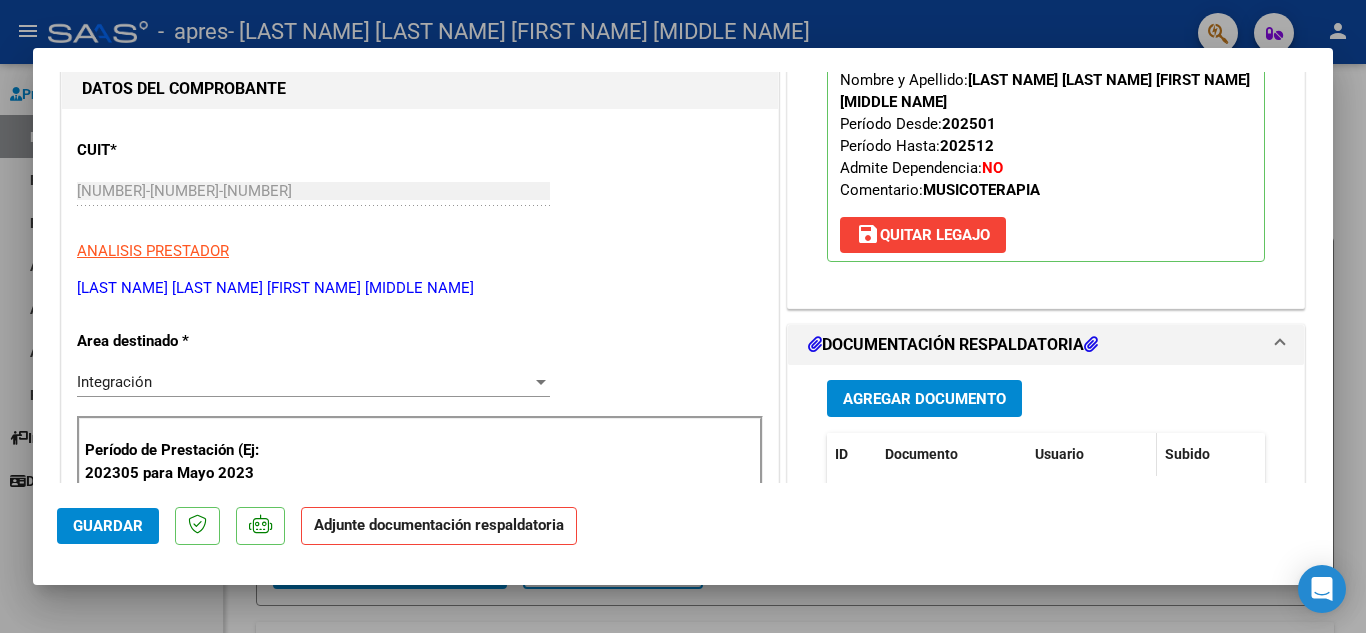 scroll, scrollTop: 400, scrollLeft: 0, axis: vertical 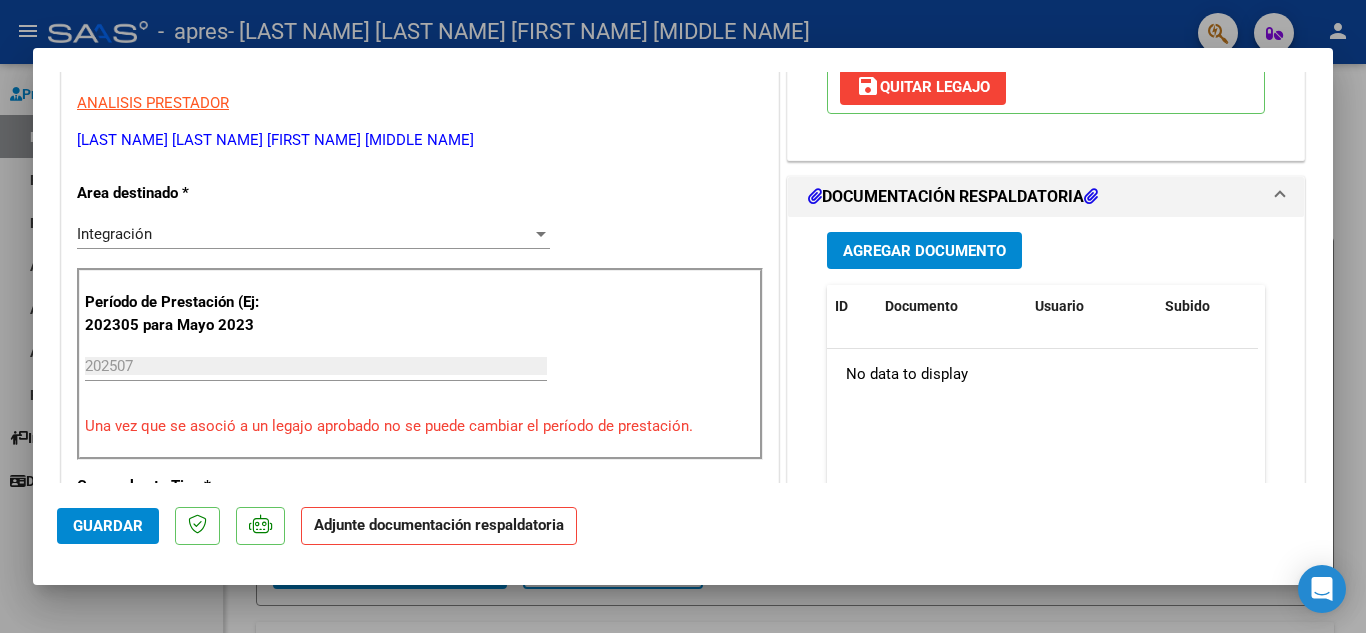 click on "Agregar Documento" at bounding box center (924, 250) 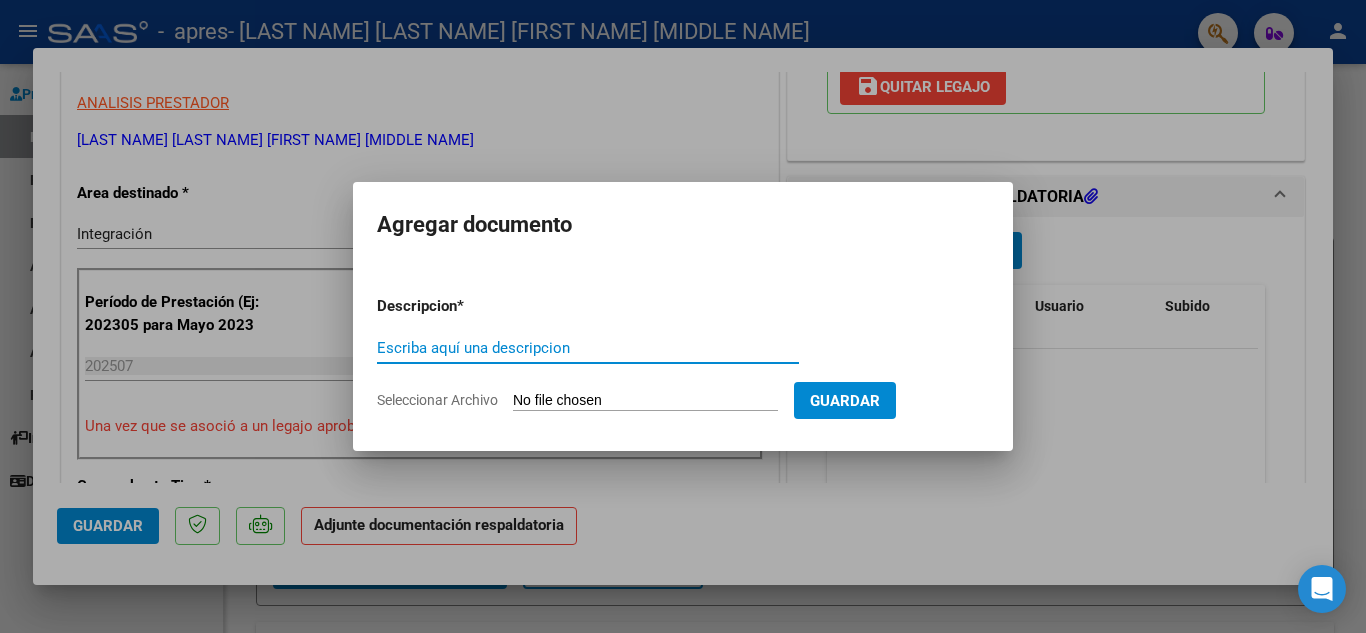 click on "Escriba aquí una descripcion" at bounding box center (588, 348) 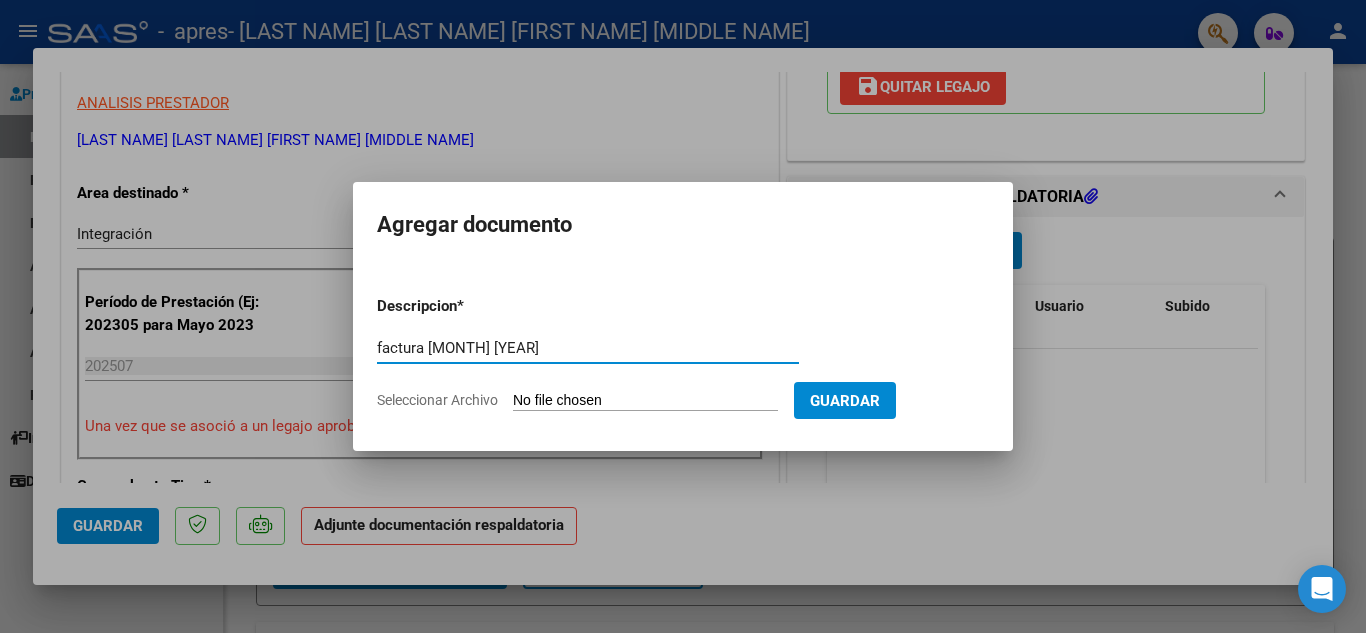 type on "factura [MONTH] [YEAR]" 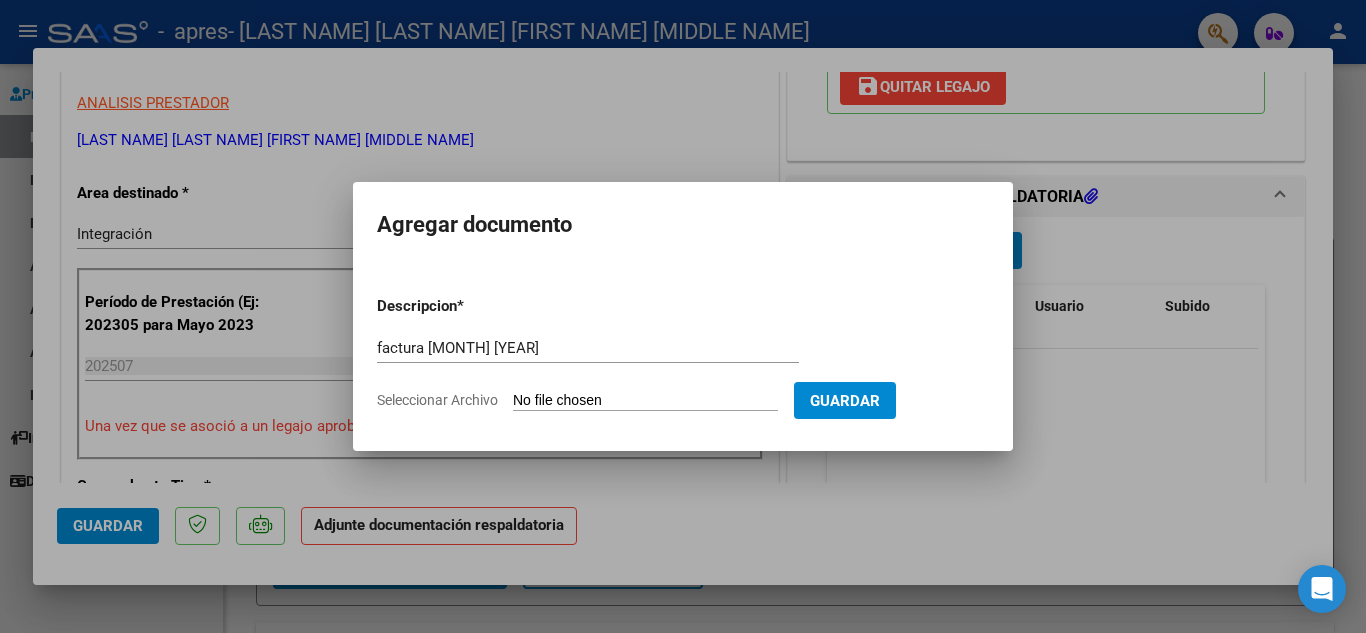 click on "Seleccionar Archivo" 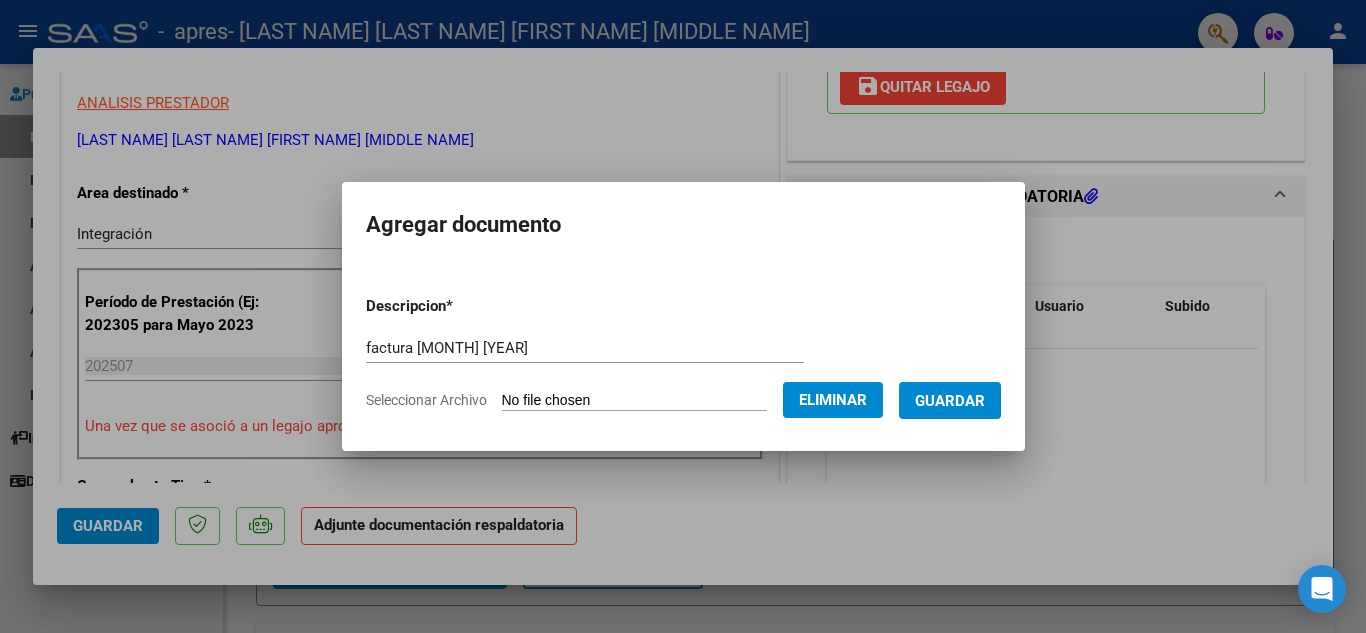 click on "Guardar" at bounding box center (950, 401) 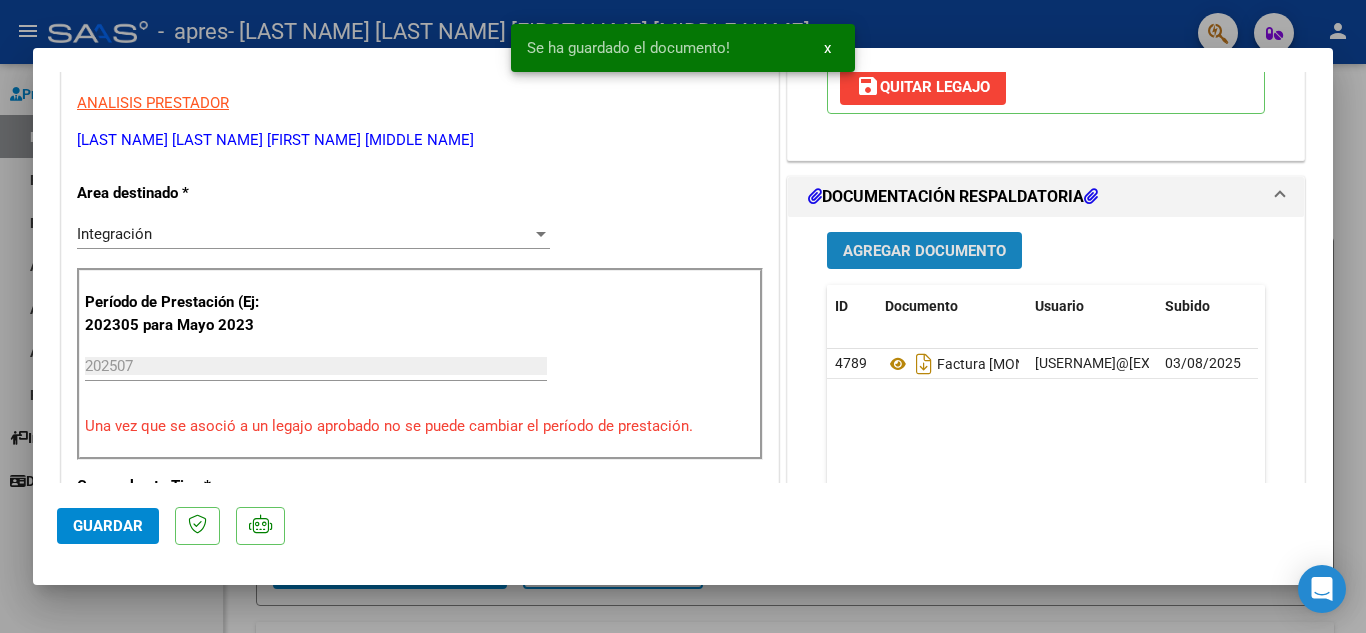 click on "Agregar Documento" at bounding box center (924, 251) 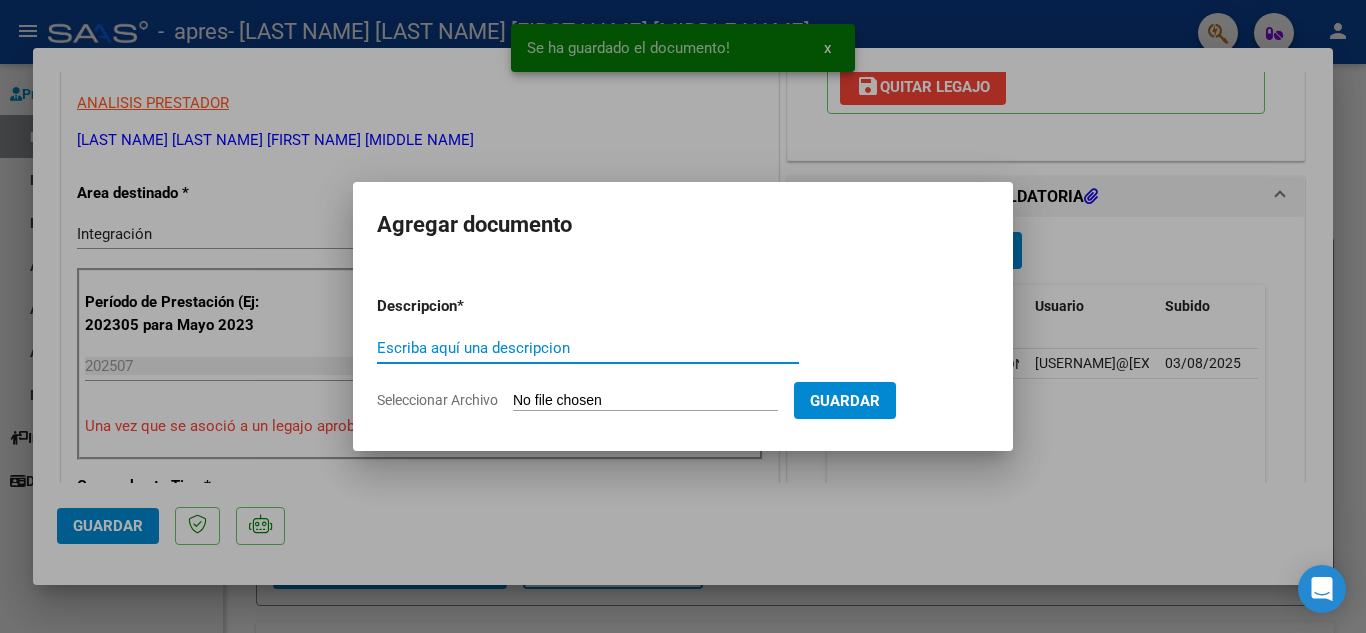 click on "Escriba aquí una descripcion" at bounding box center [588, 348] 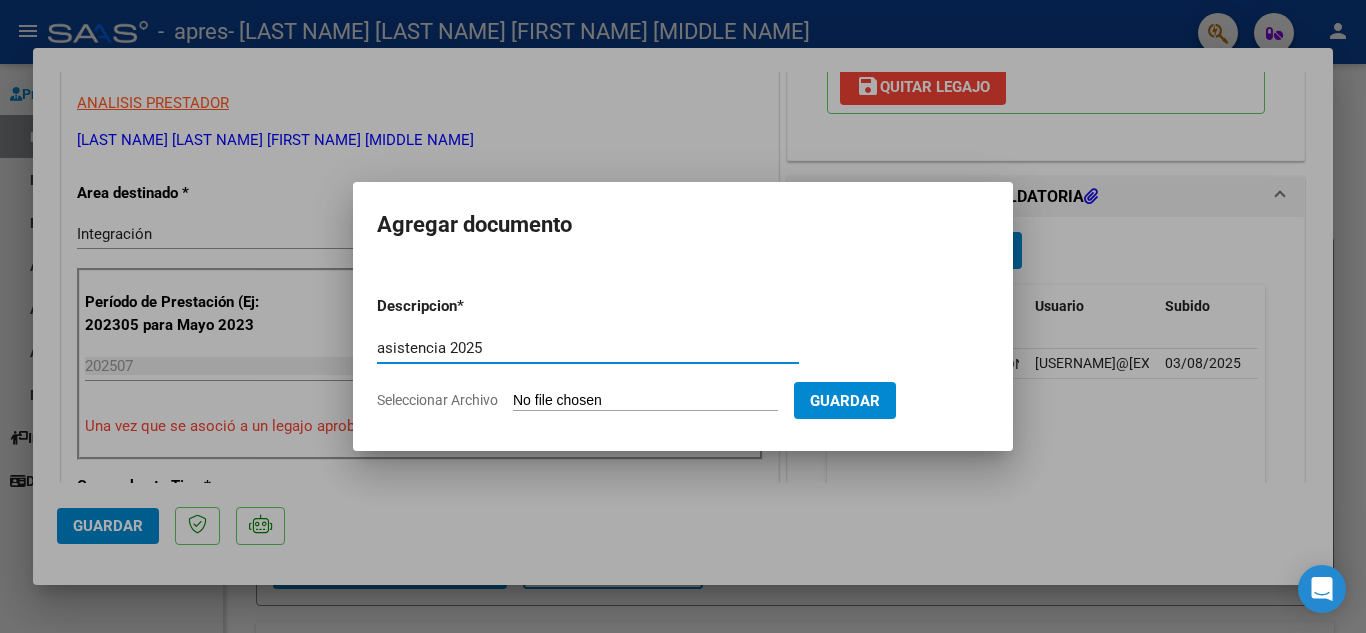 type on "asistencia 2025" 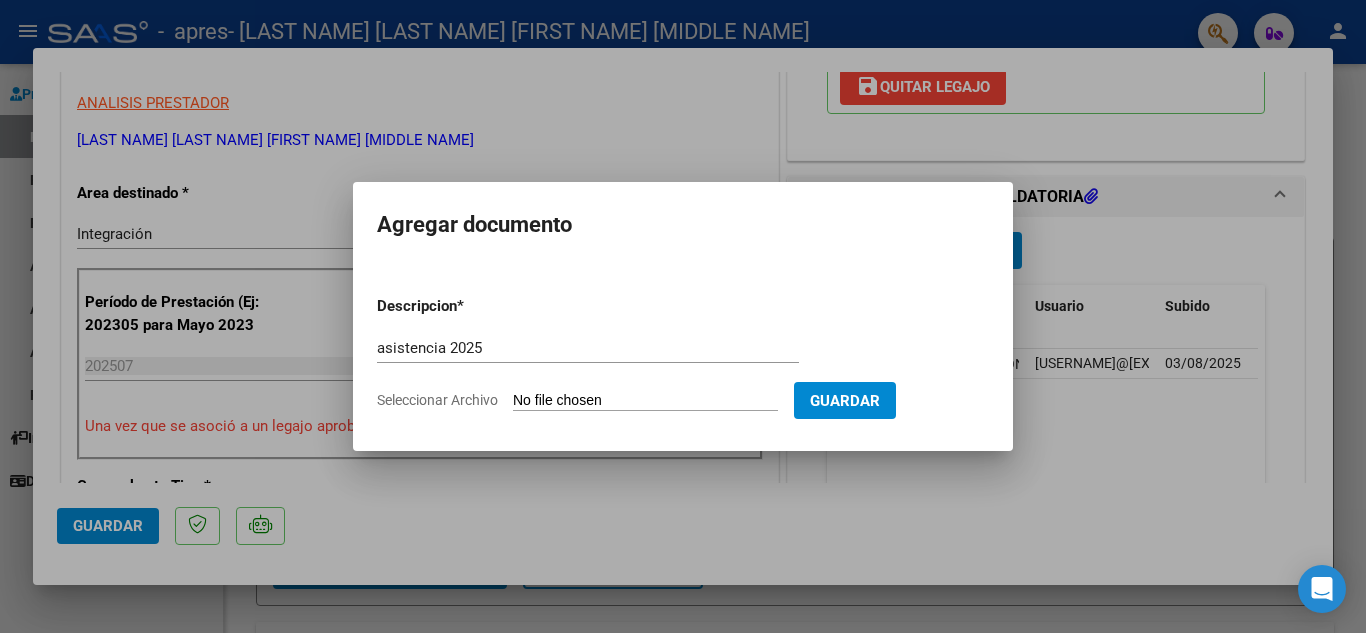 type on "C:\fakepath\[LAST NAME] [LAST NAME] [MONTH][YEAR].pdf" 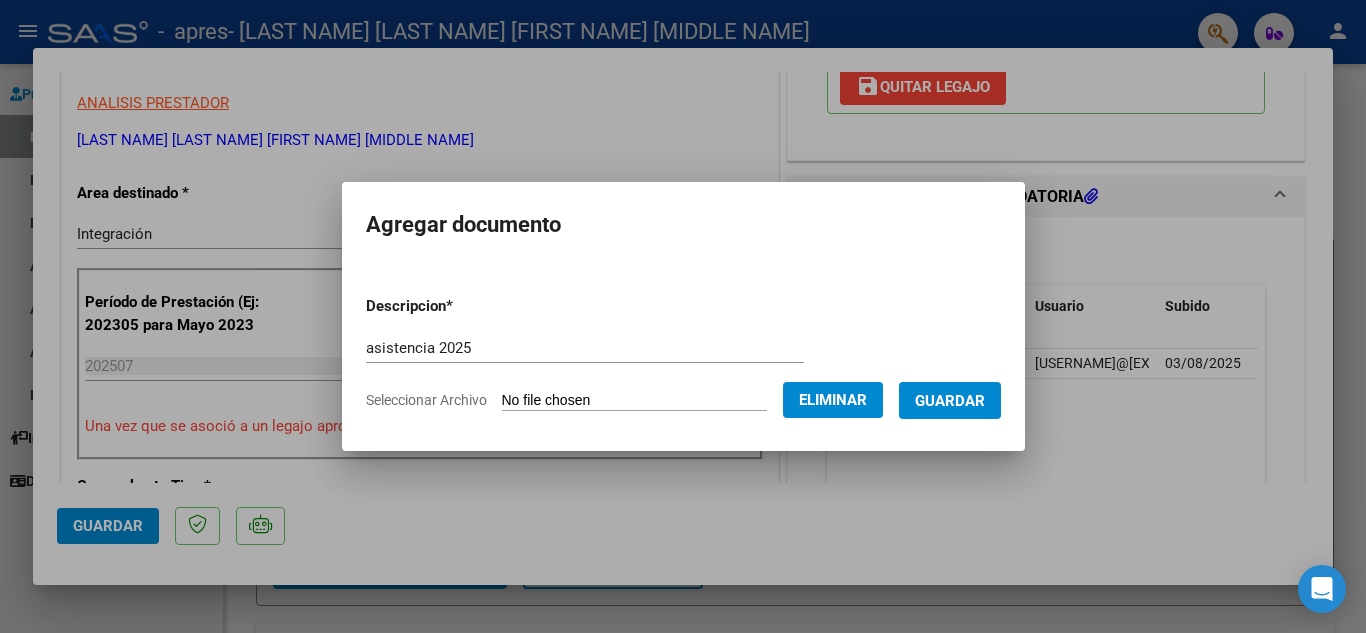 click on "Guardar" at bounding box center (950, 401) 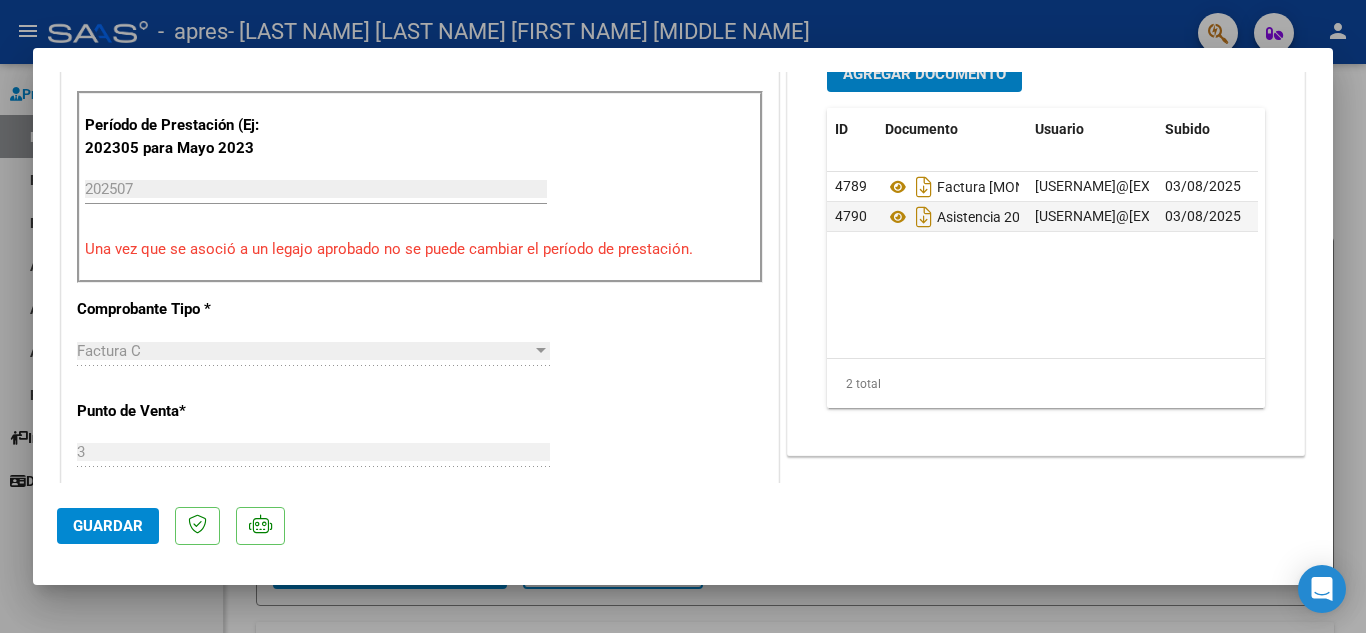 scroll, scrollTop: 533, scrollLeft: 0, axis: vertical 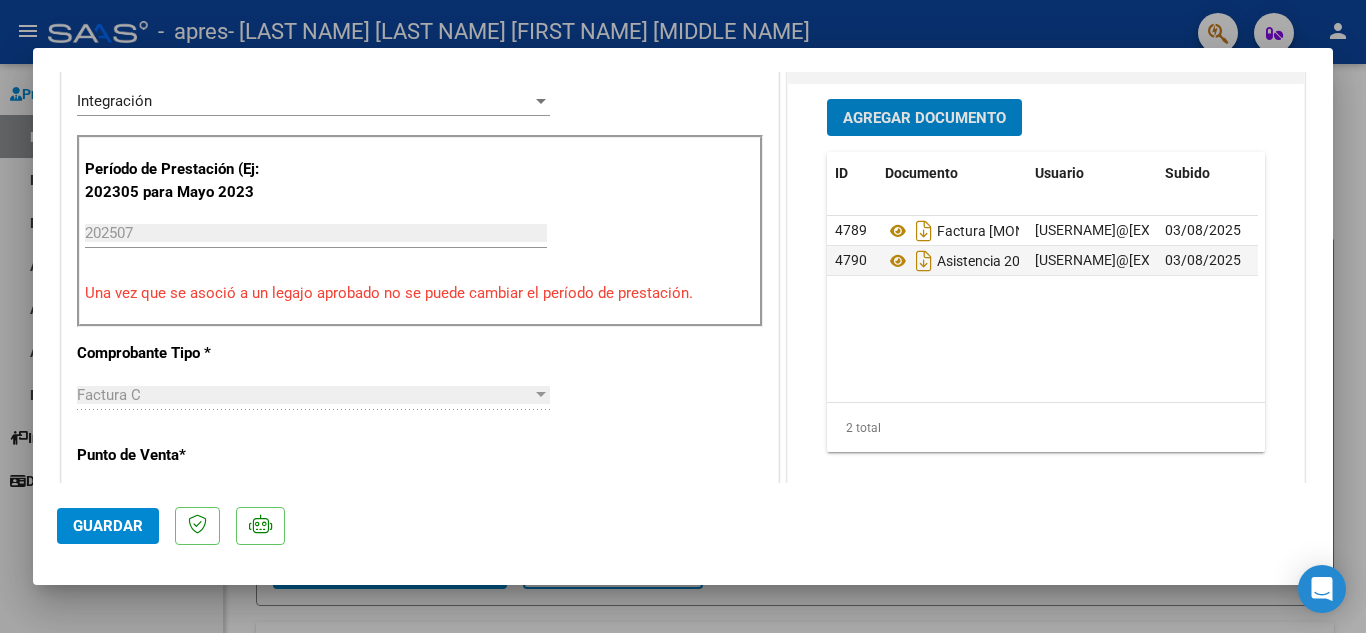 click on "Guardar" 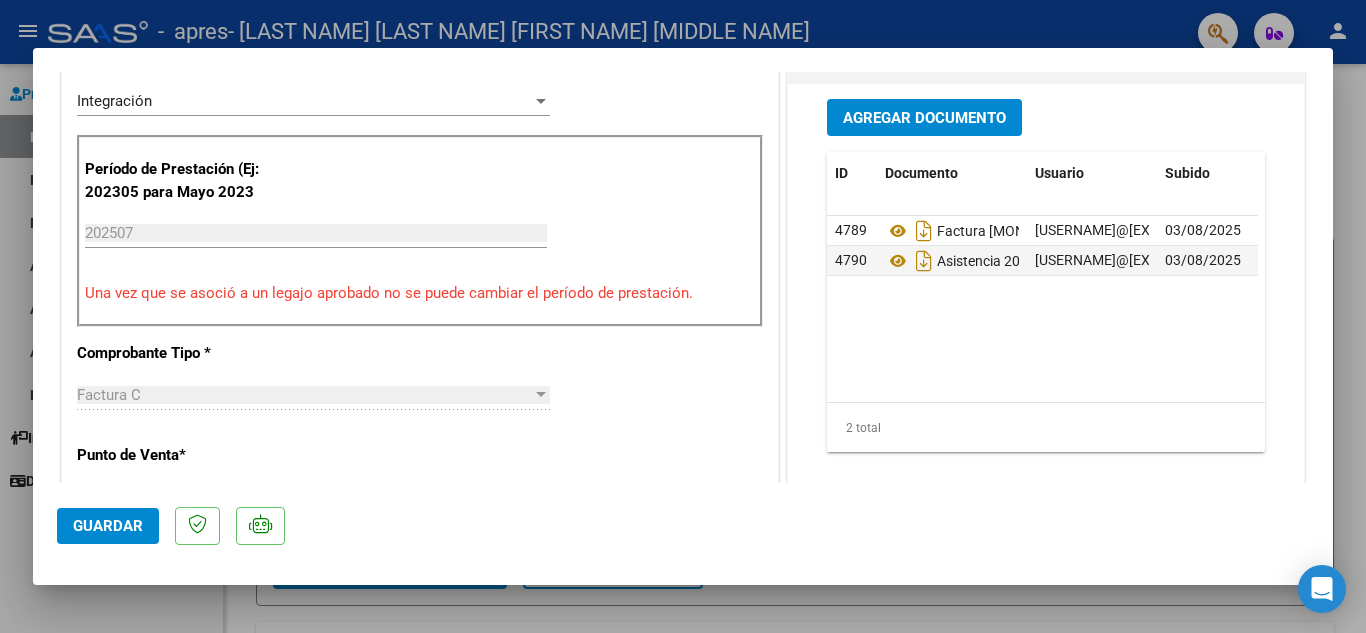 click at bounding box center [683, 316] 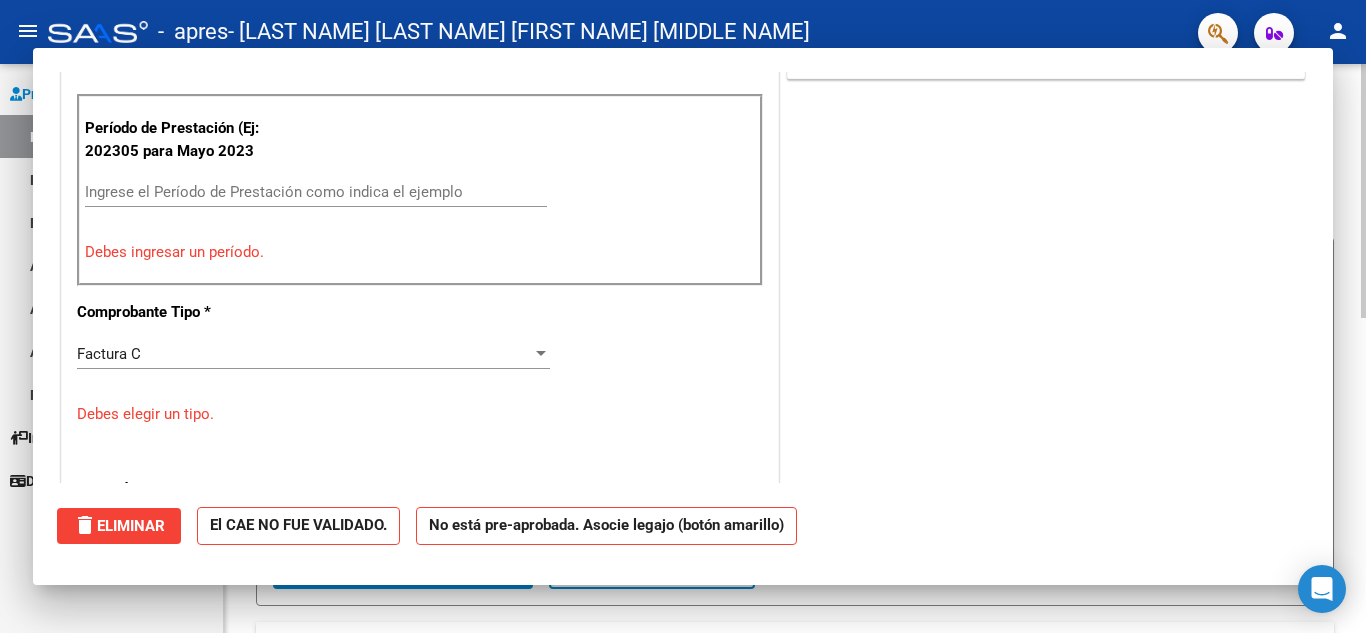 scroll, scrollTop: 0, scrollLeft: 0, axis: both 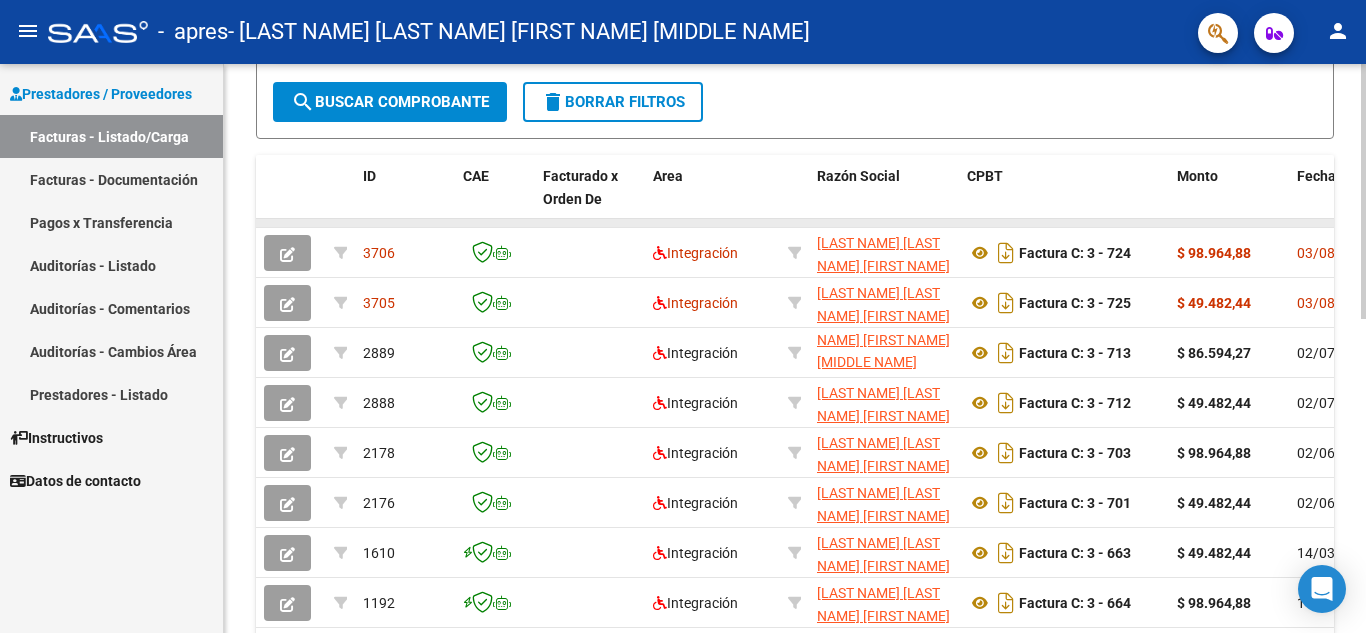 click 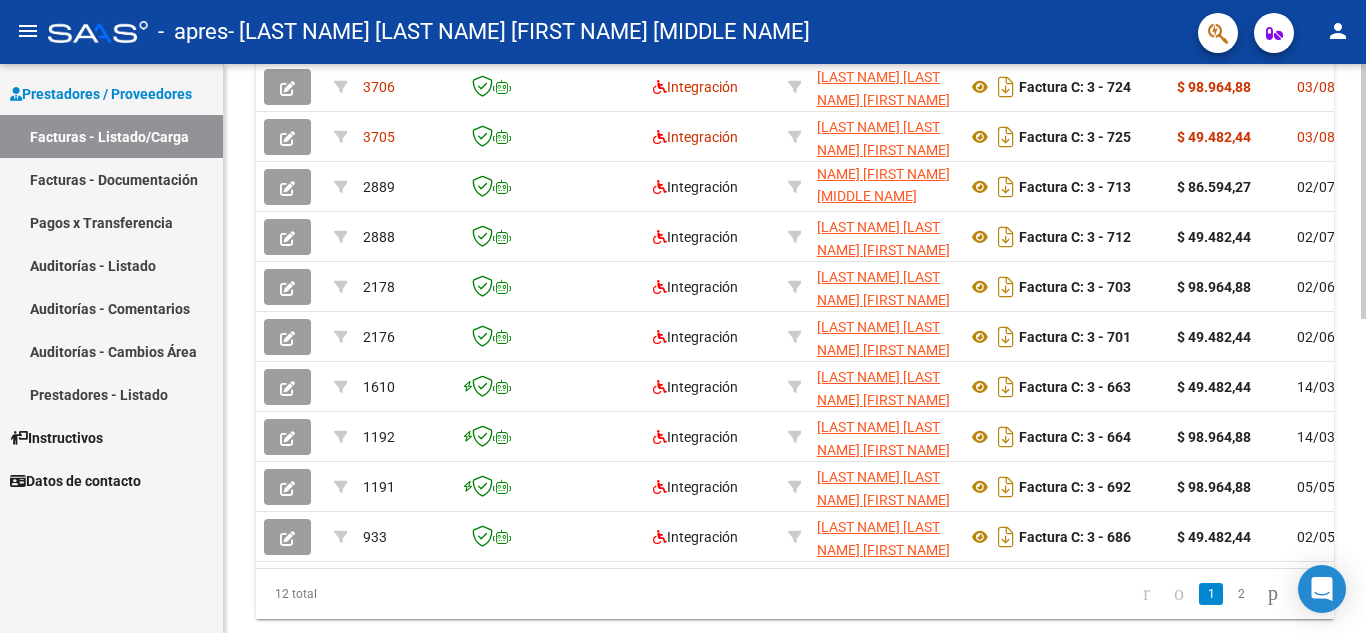 scroll, scrollTop: 699, scrollLeft: 0, axis: vertical 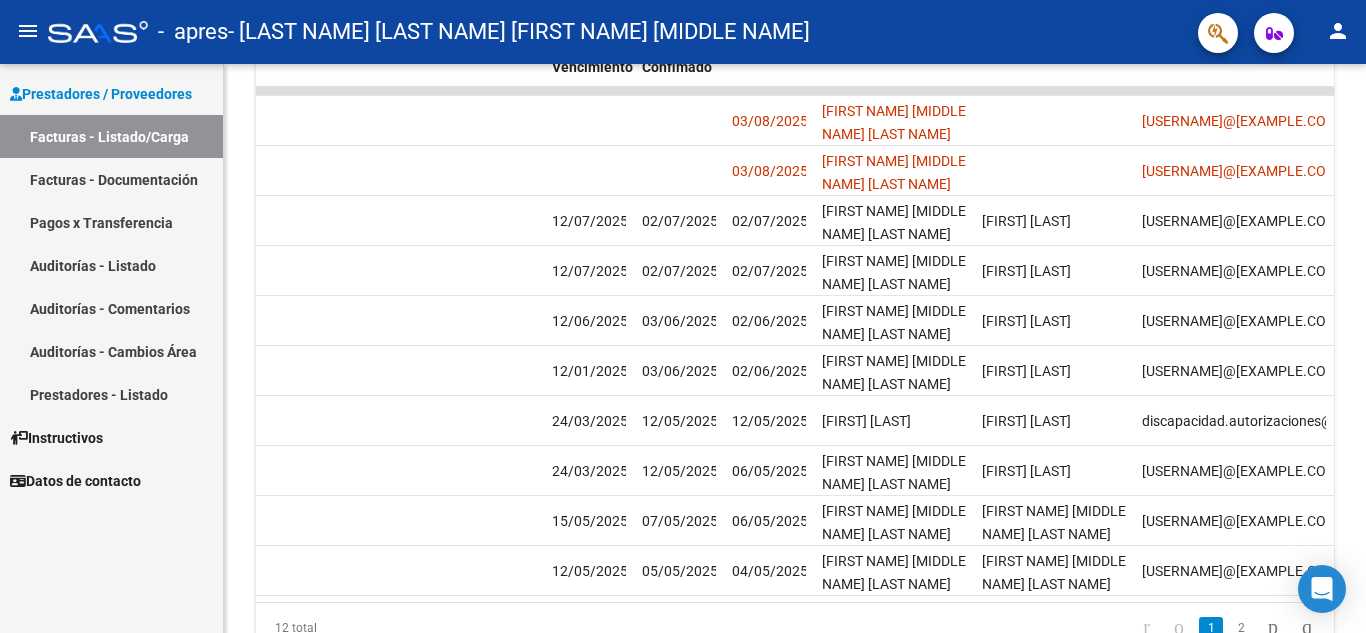 click on "person" 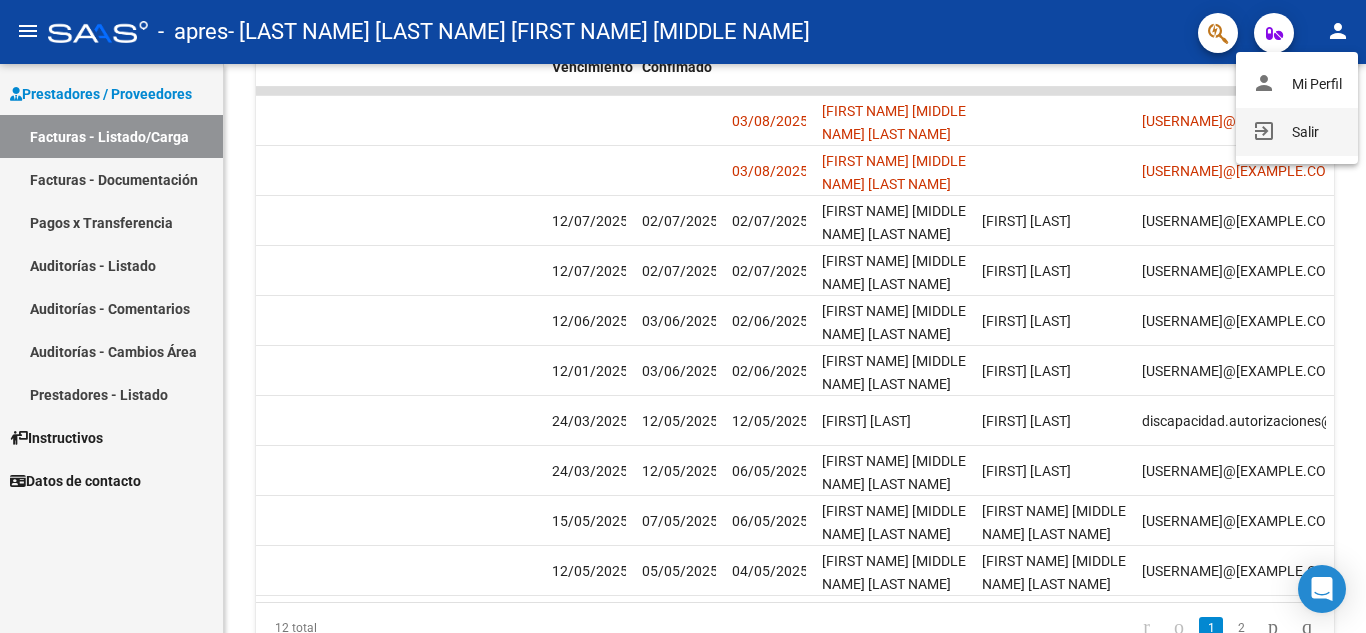 click on "exit_to_app  Salir" at bounding box center [1297, 132] 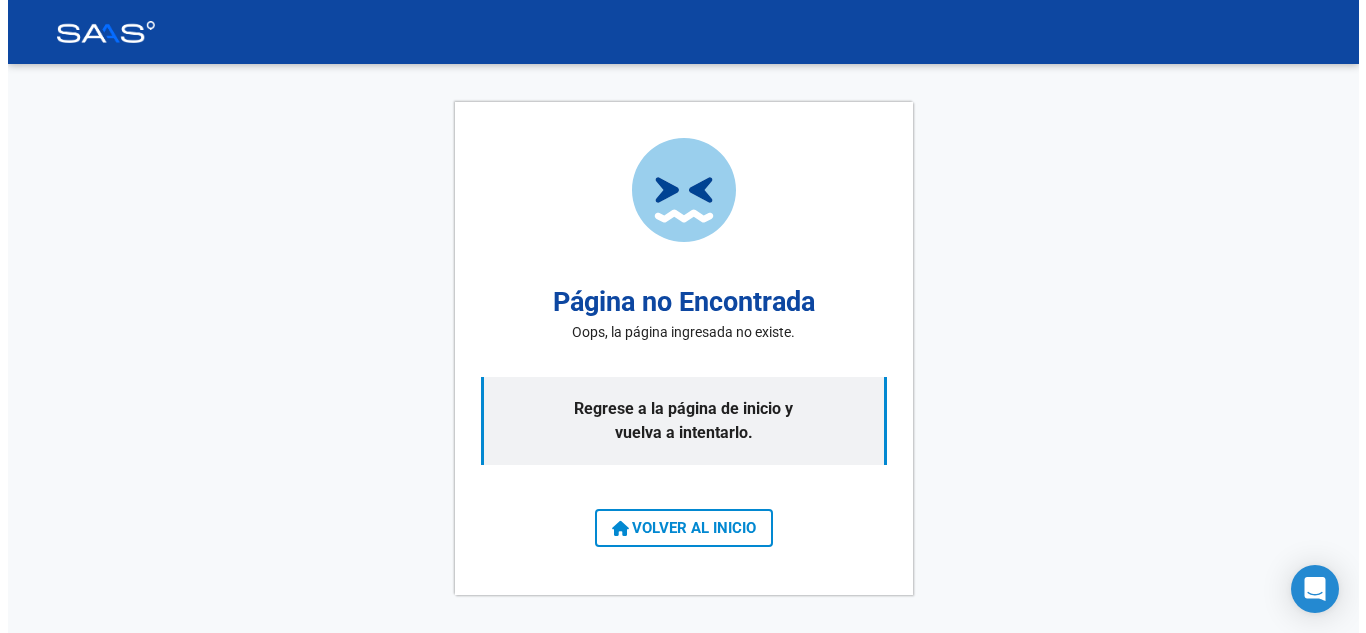 scroll, scrollTop: 0, scrollLeft: 0, axis: both 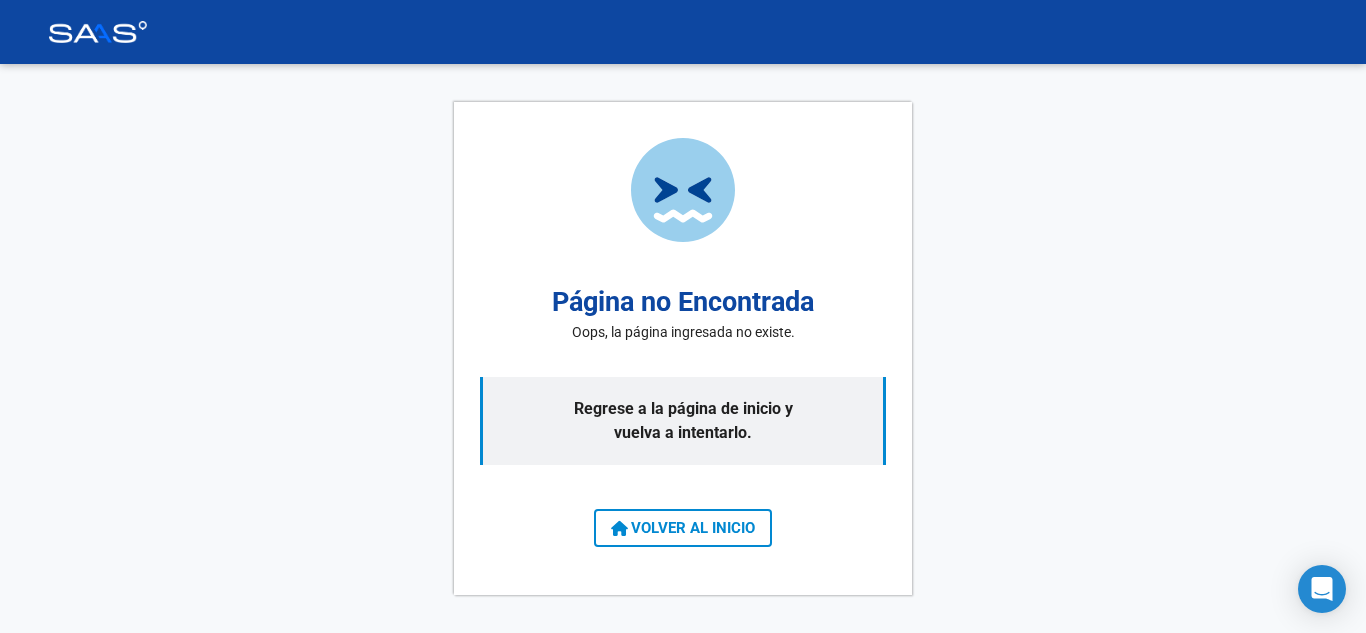 click on "Página no Encontrada Oops, la página ingresada no existe. Regrese a la página de inicio y vuelva a intentarlo.  VOLVER AL INICIO" 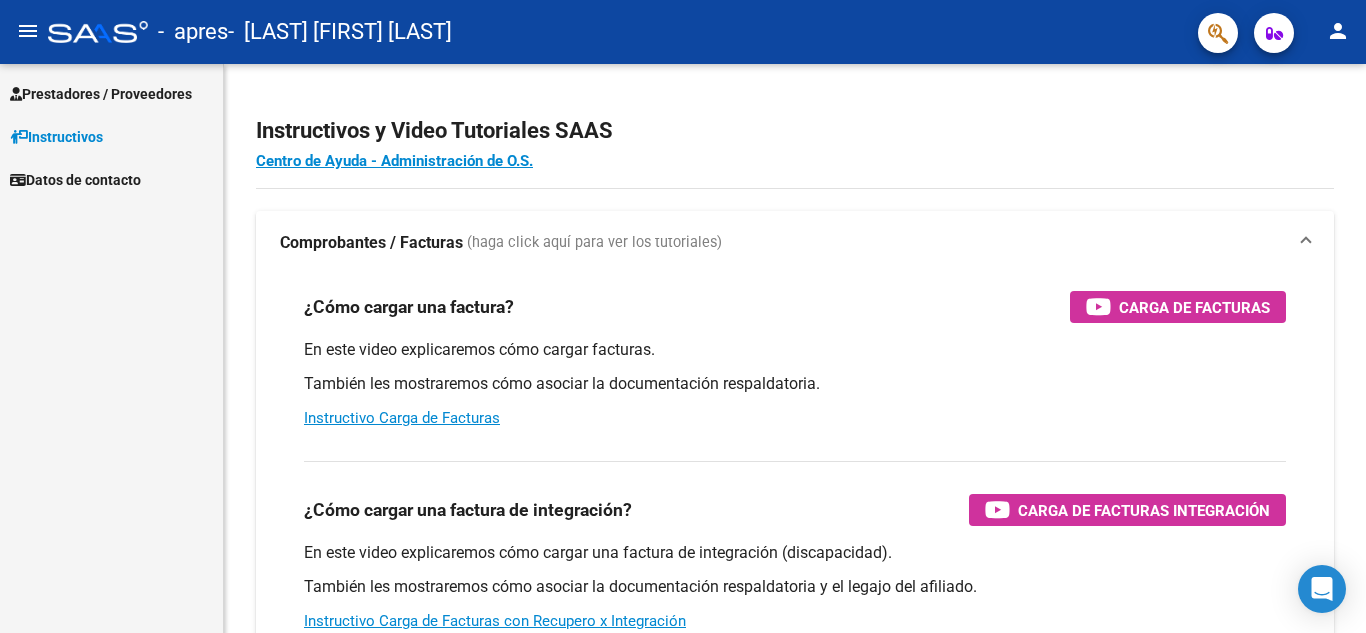click on "Prestadores / Proveedores" at bounding box center [101, 94] 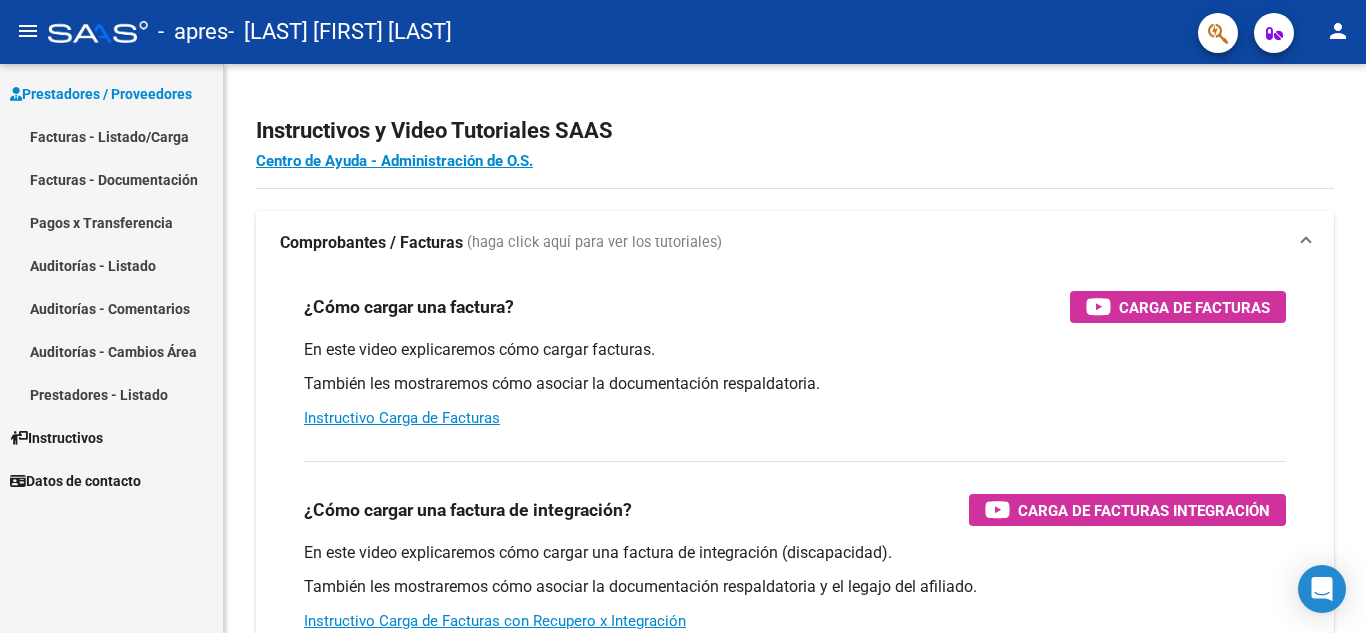 click on "Facturas - Listado/Carga" at bounding box center [111, 136] 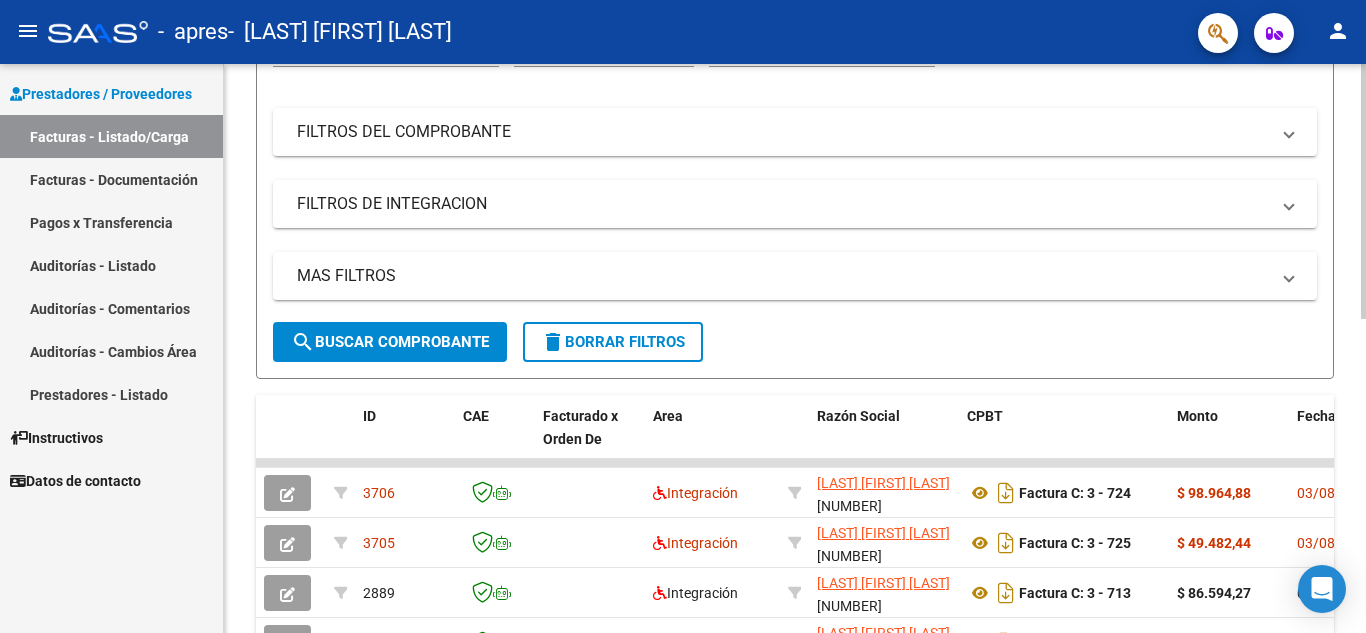 scroll, scrollTop: 333, scrollLeft: 0, axis: vertical 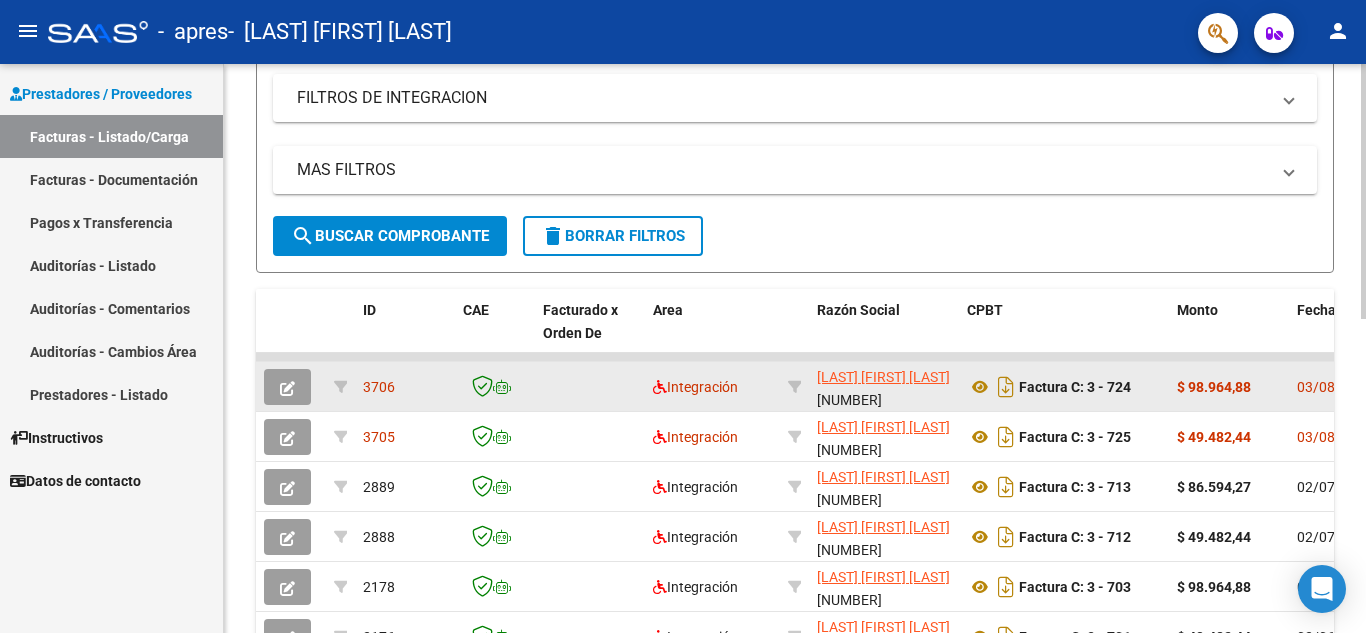 click 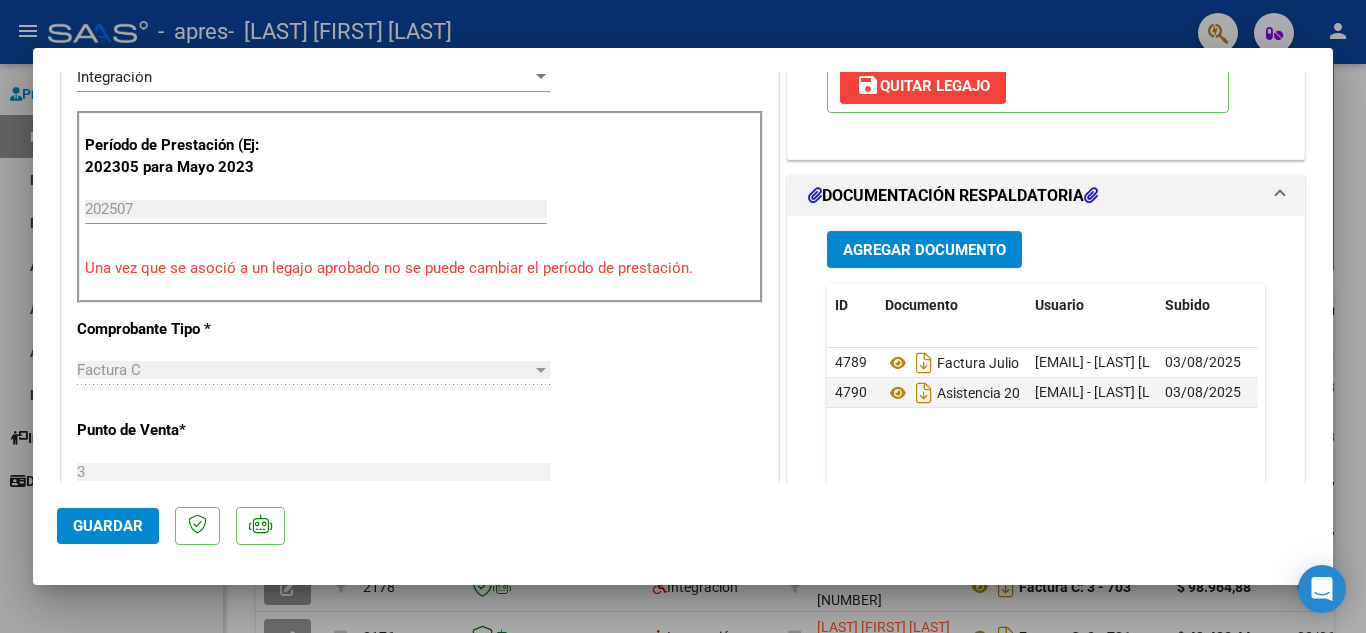 scroll, scrollTop: 567, scrollLeft: 0, axis: vertical 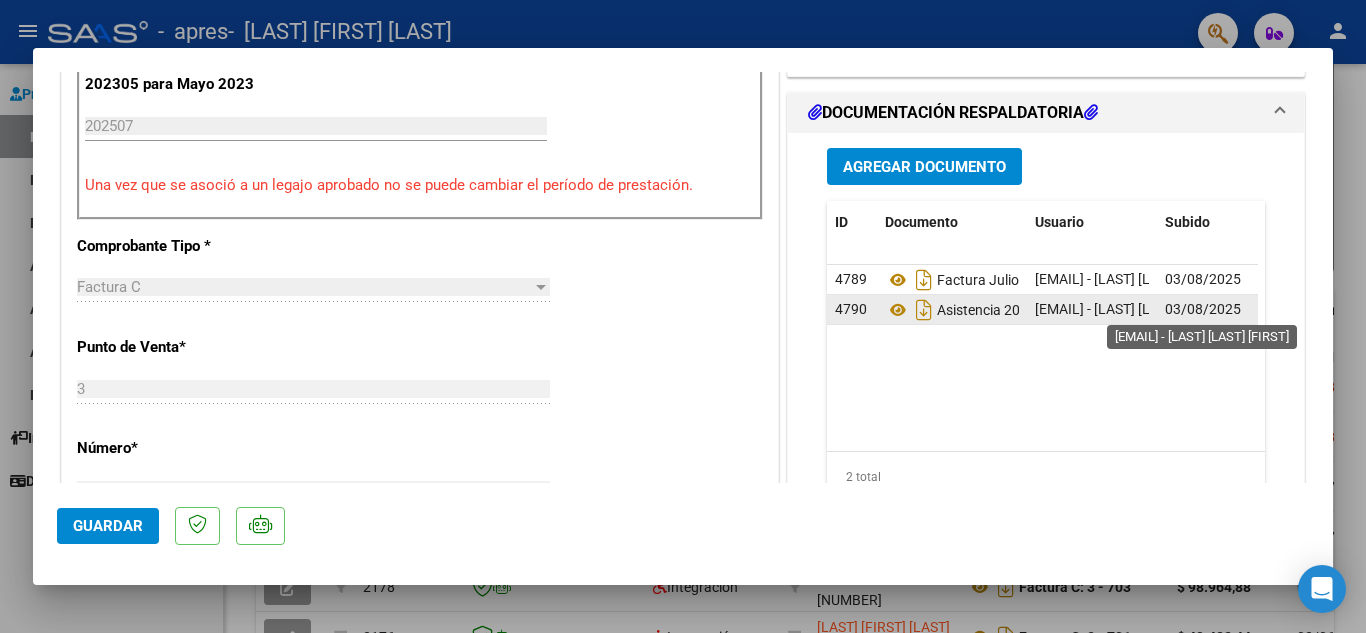 click on "[USERNAME]@[EXAMPLE.COM] - [FIRST NAME] [MIDDLE NAME] [LAST NAME]" 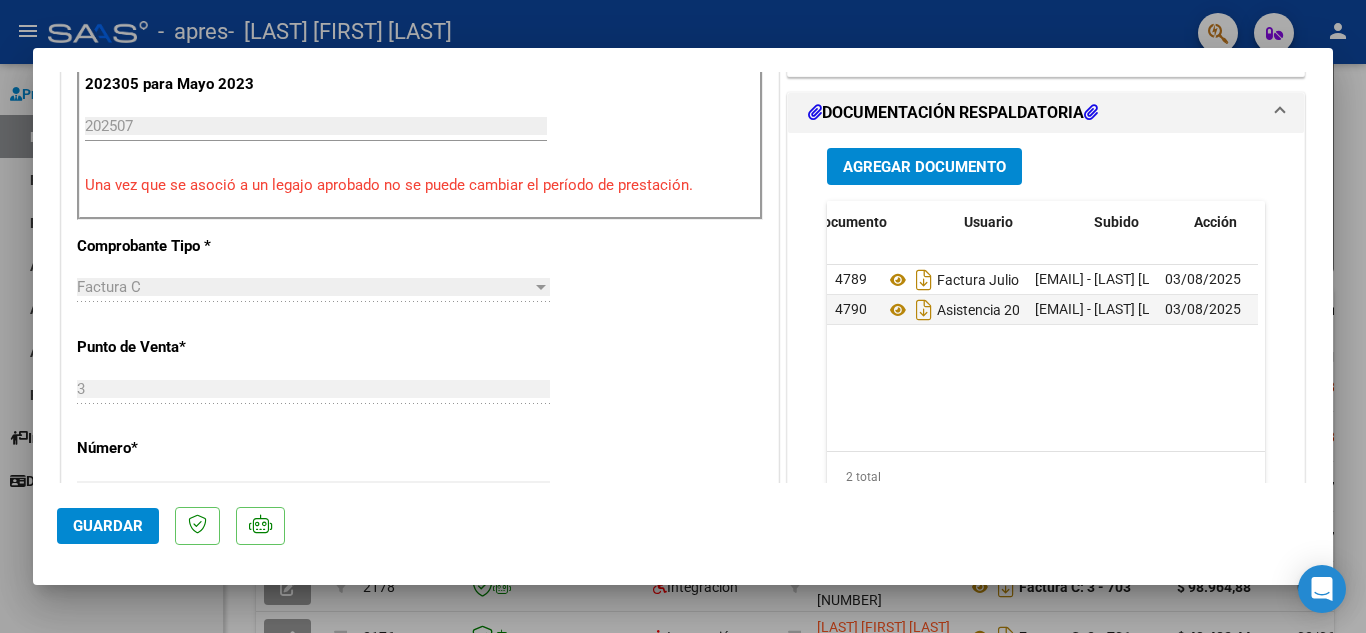 scroll, scrollTop: 0, scrollLeft: 99, axis: horizontal 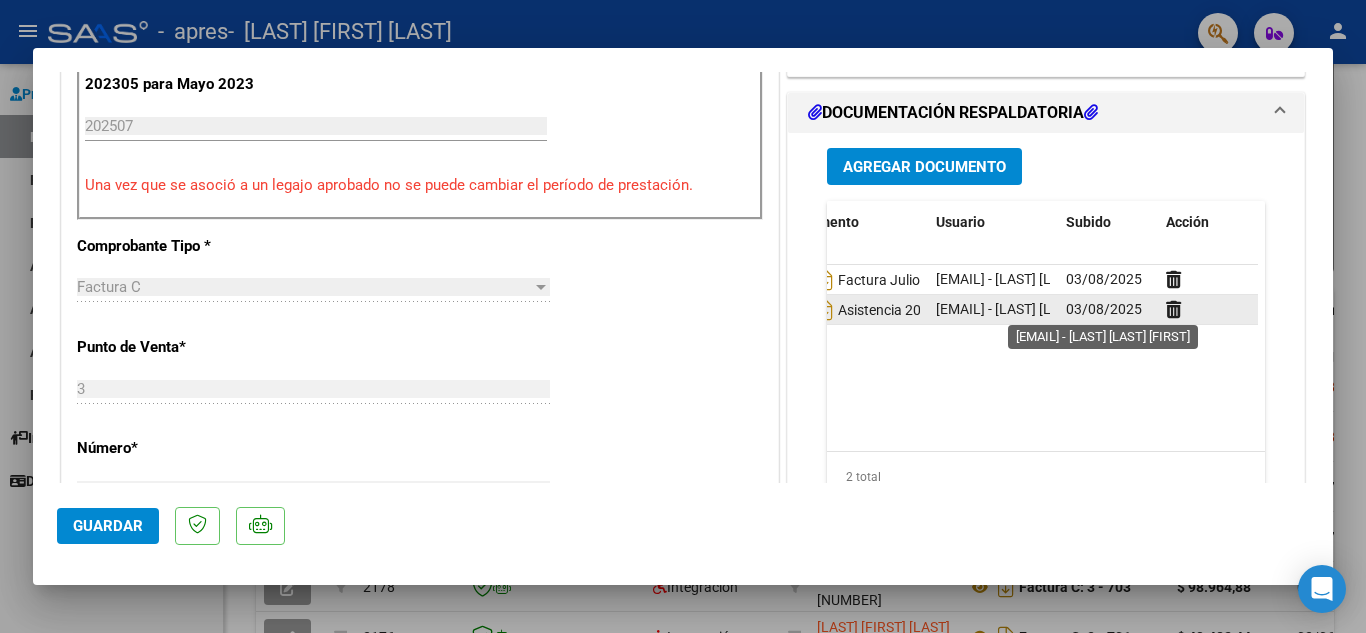 click on "[USERNAME]@[EXAMPLE.COM] - [FIRST NAME] [MIDDLE NAME] [LAST NAME]" 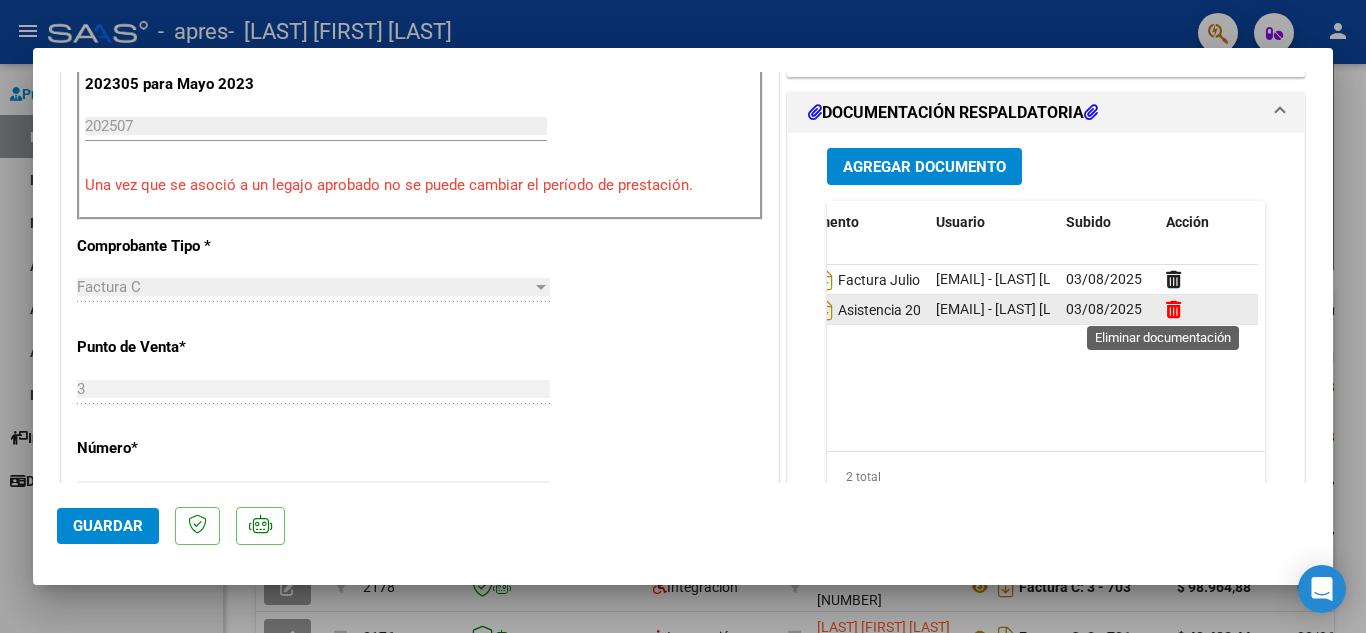 click 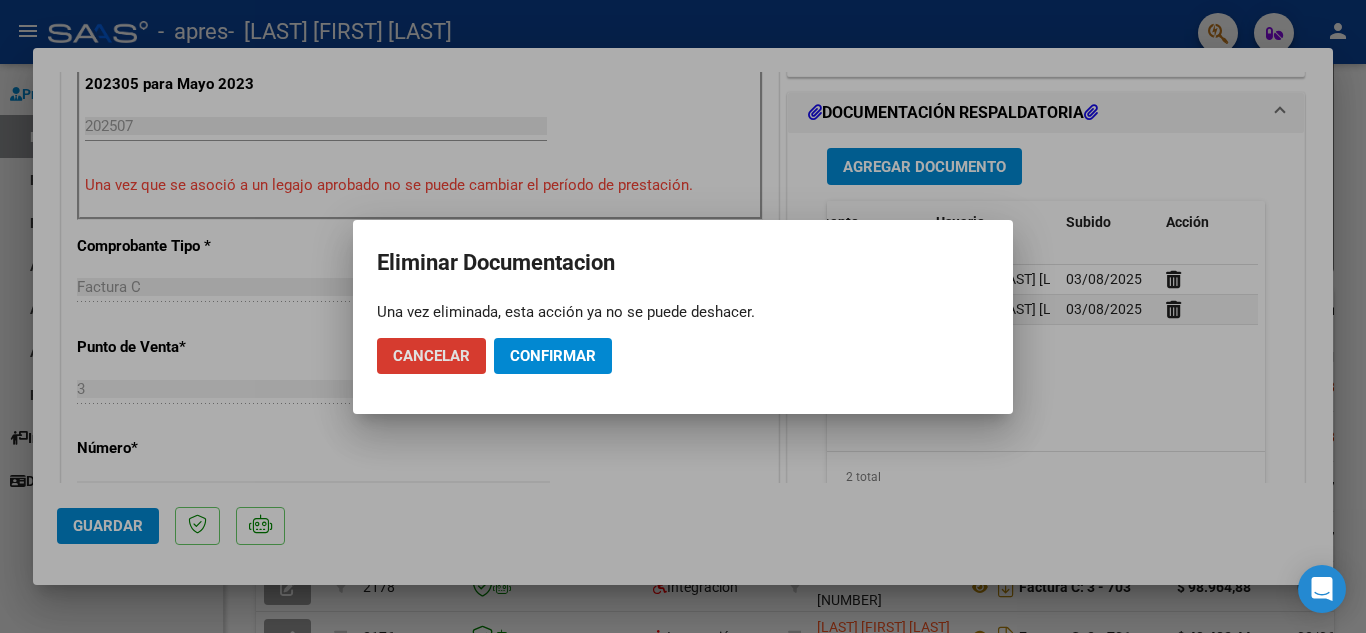 click at bounding box center [683, 316] 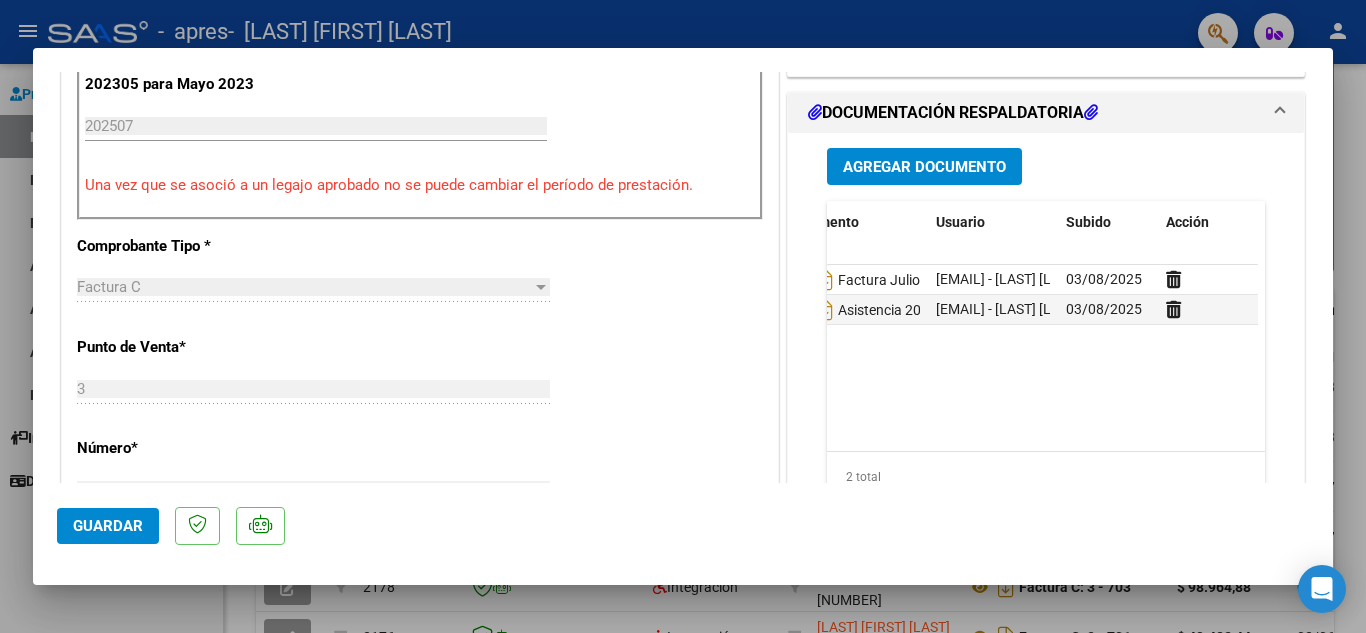 click at bounding box center [683, 316] 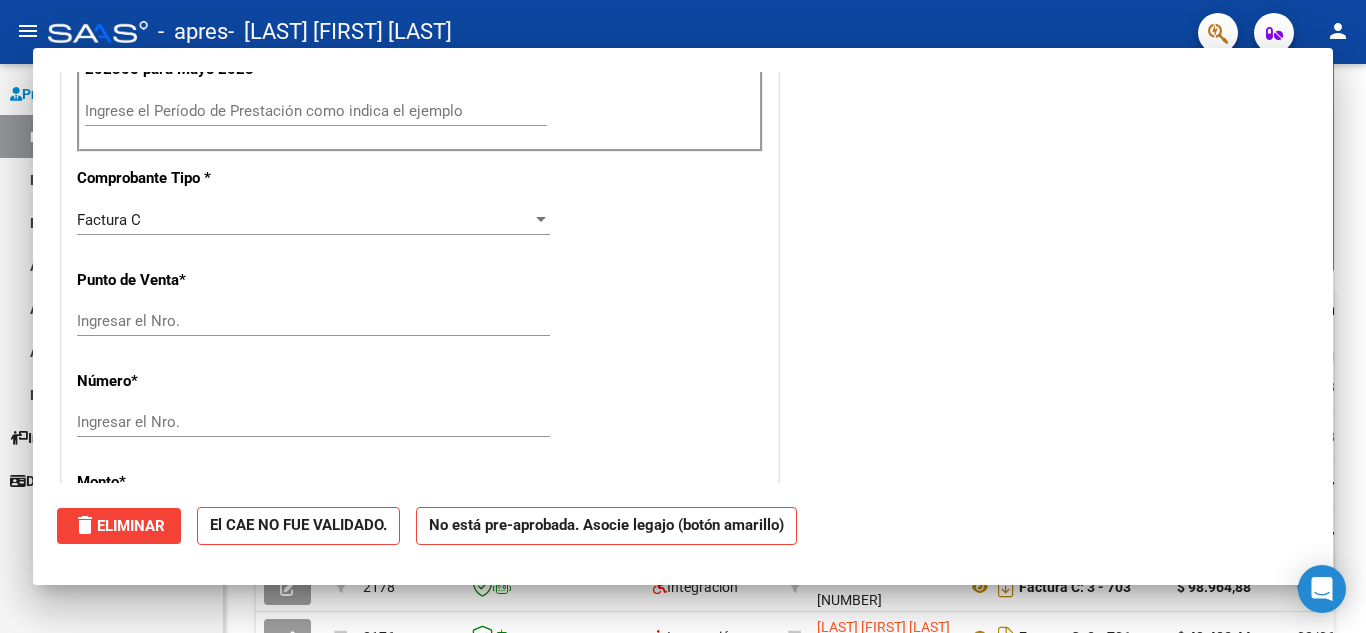 scroll, scrollTop: 552, scrollLeft: 0, axis: vertical 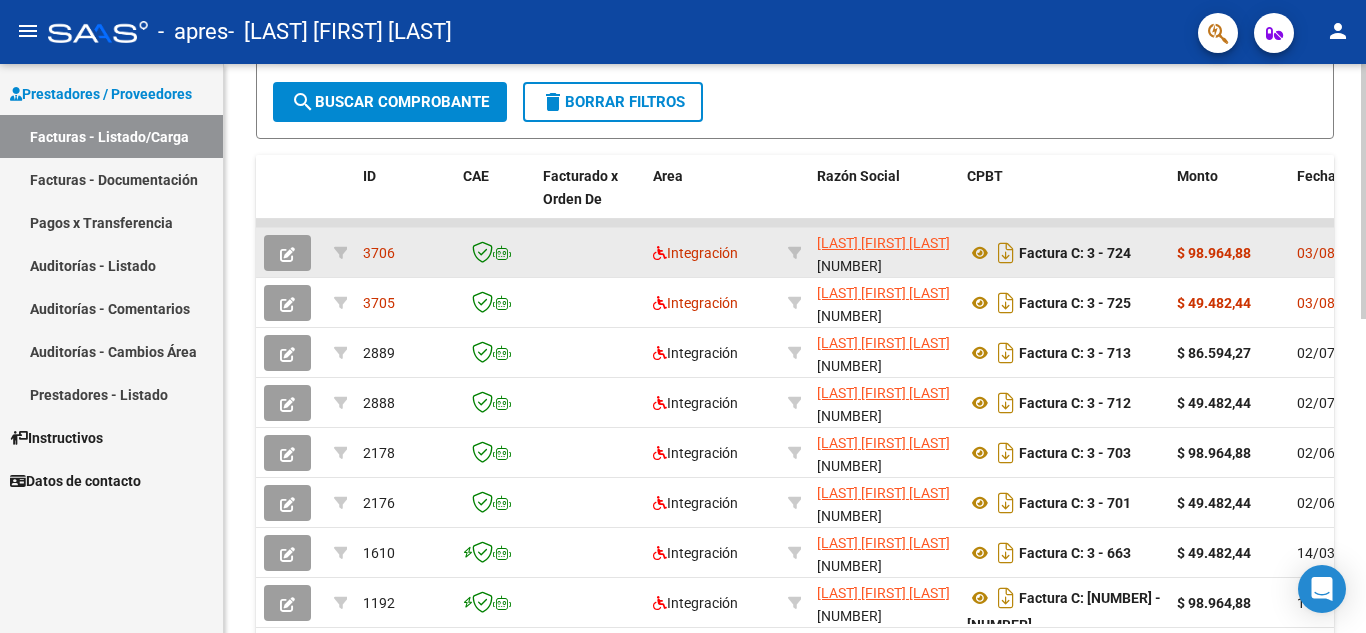 click 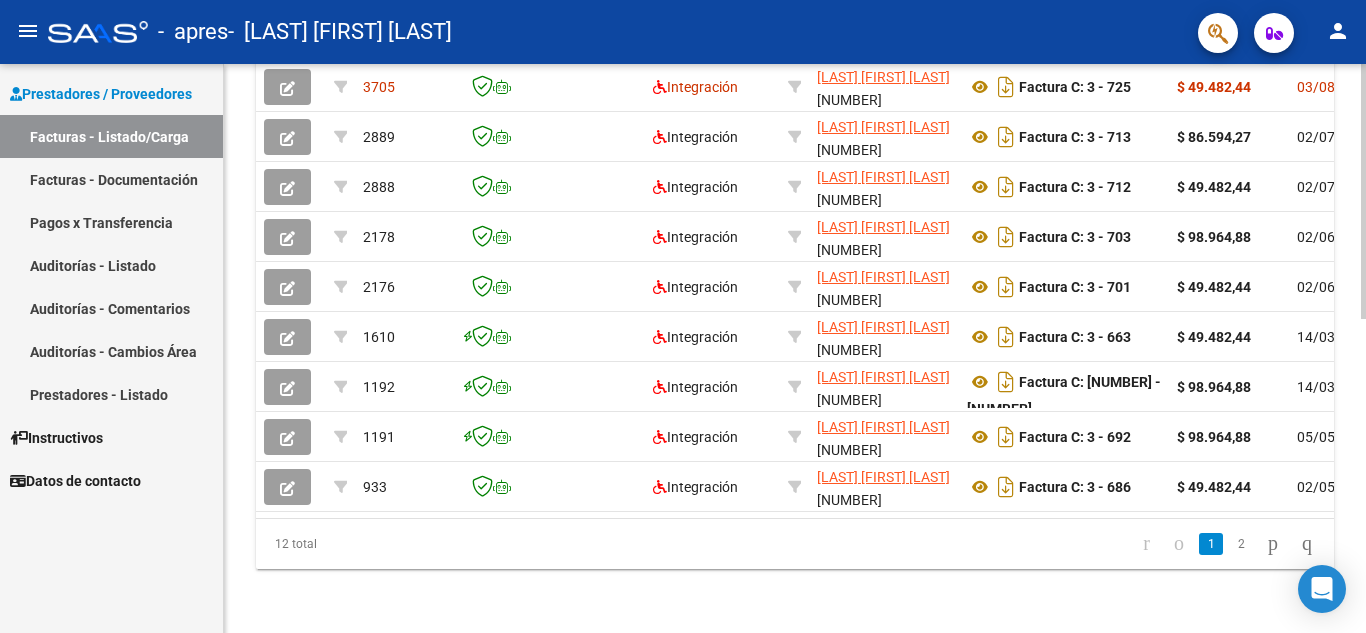 scroll, scrollTop: 699, scrollLeft: 0, axis: vertical 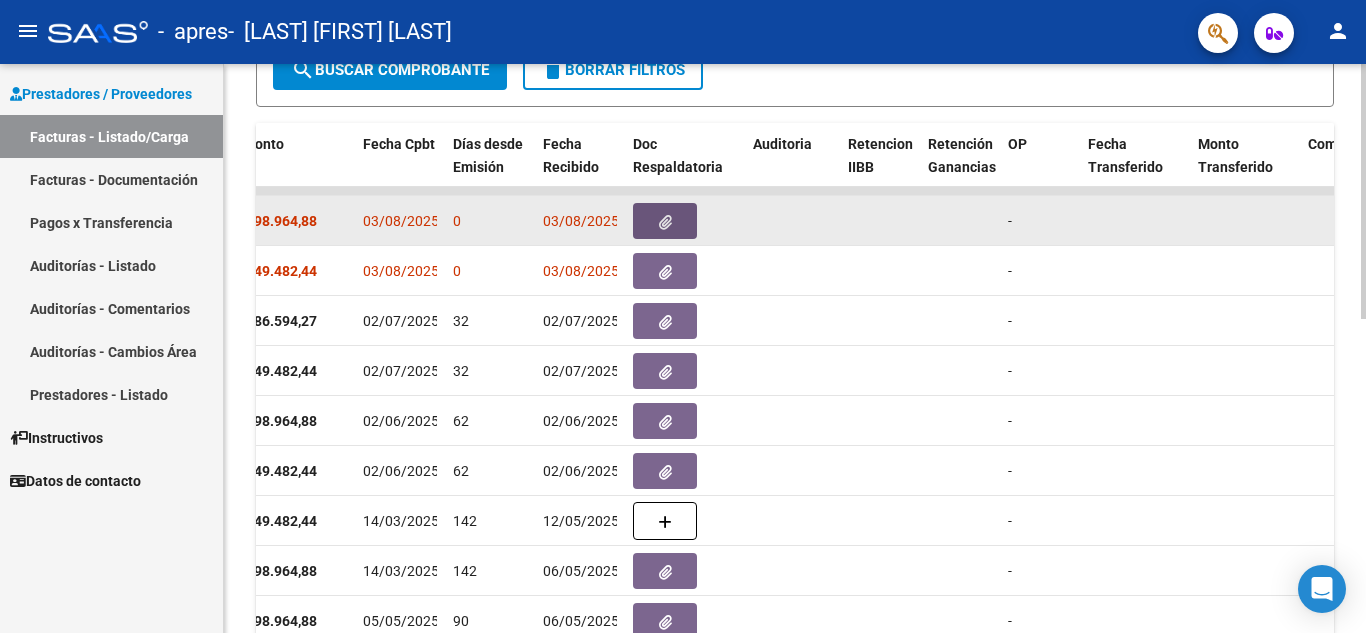click 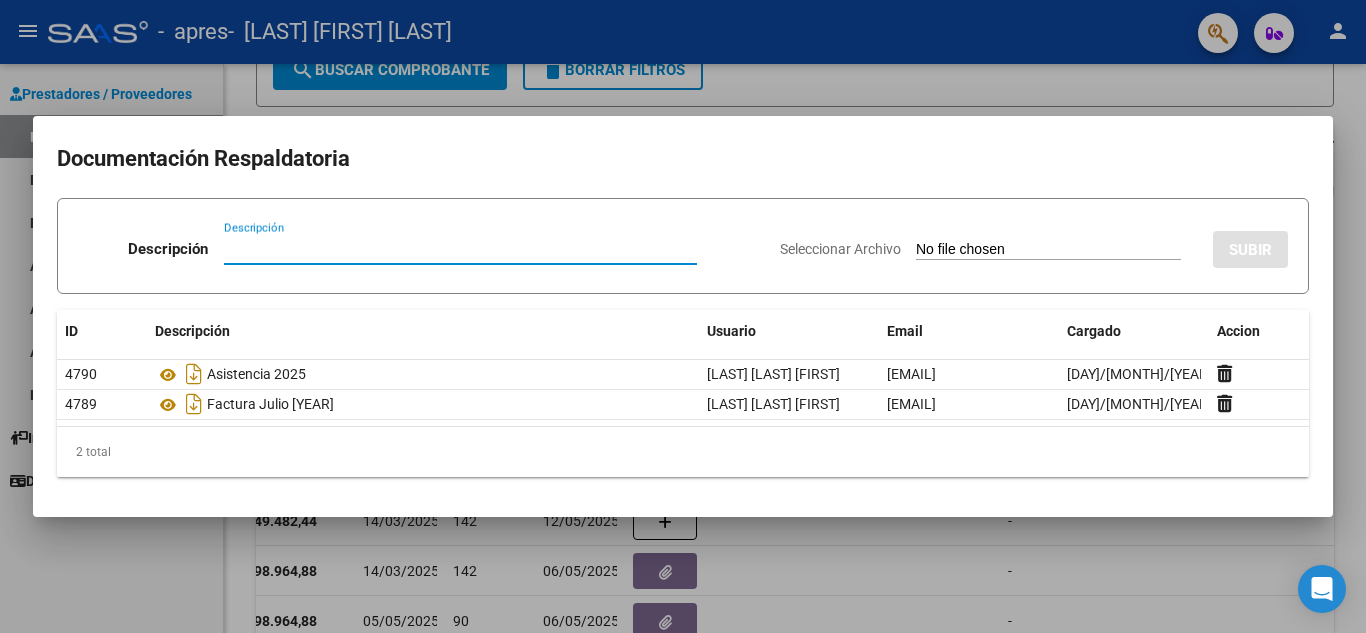 click at bounding box center (683, 316) 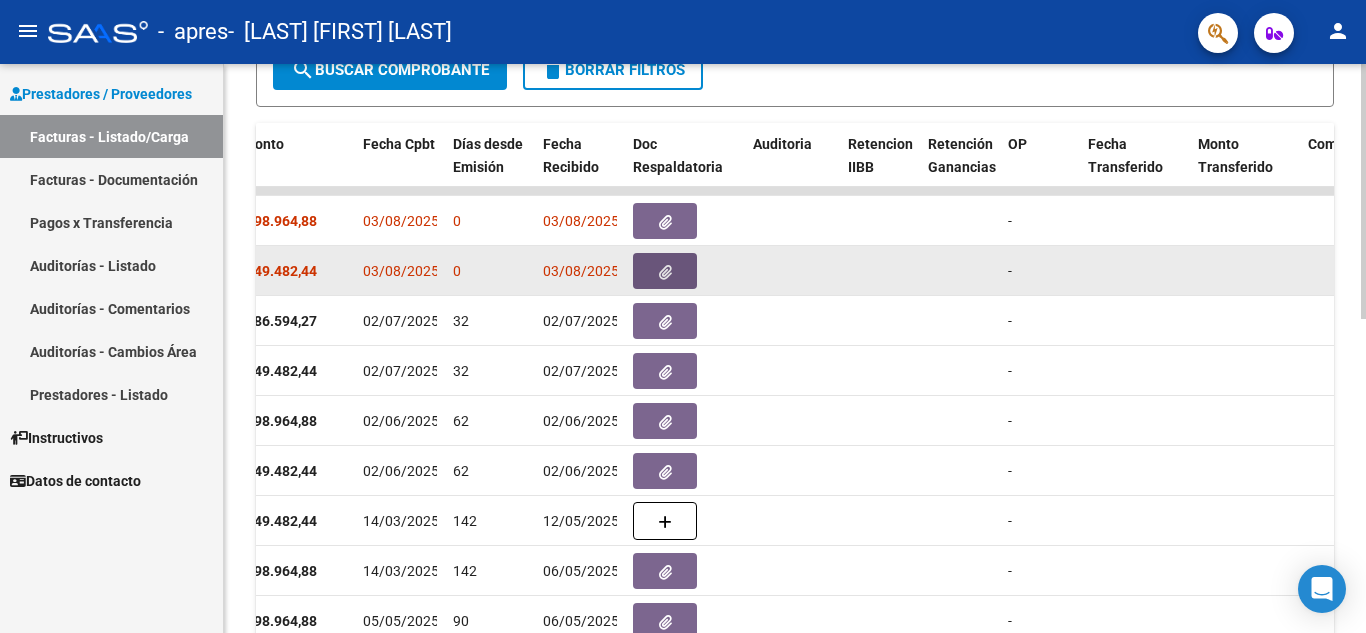 click 